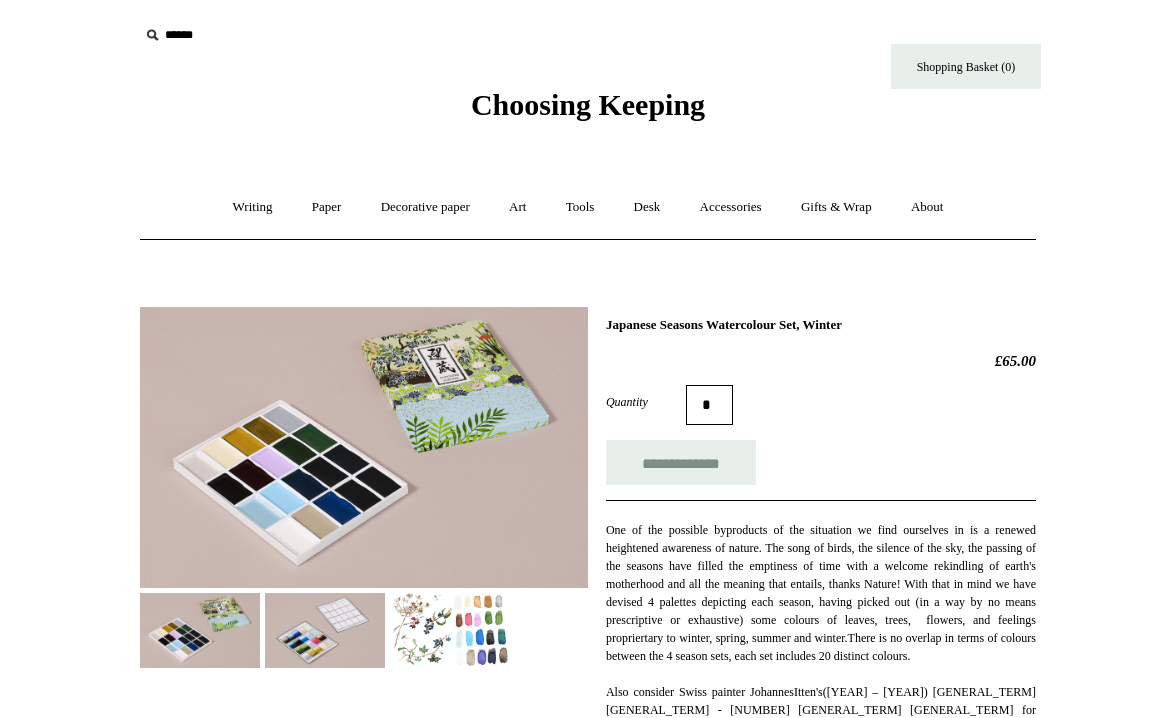 scroll, scrollTop: 0, scrollLeft: 0, axis: both 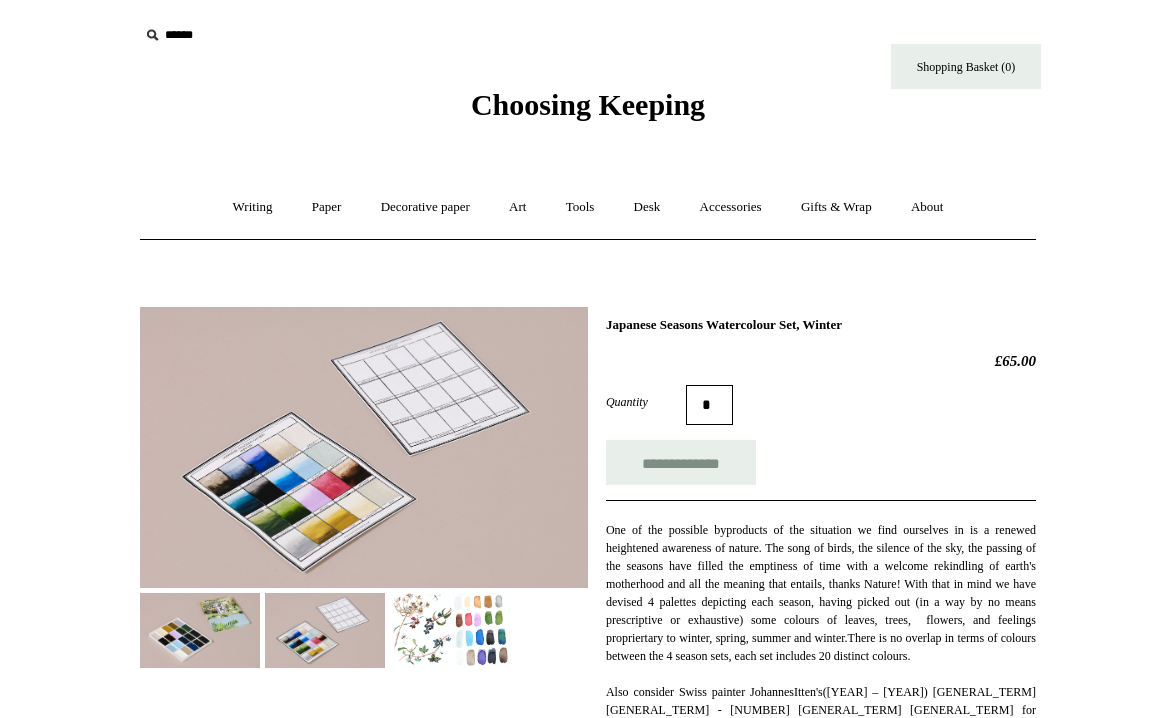 click at bounding box center [450, 630] 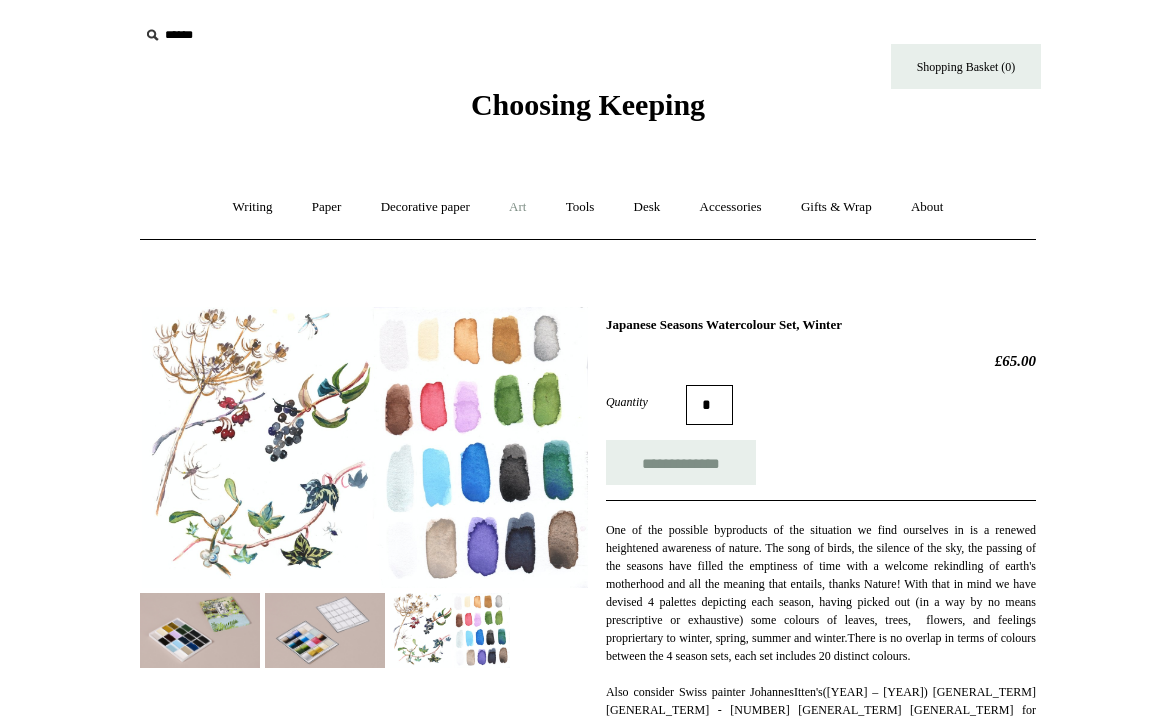 click on "Art +" at bounding box center [517, 207] 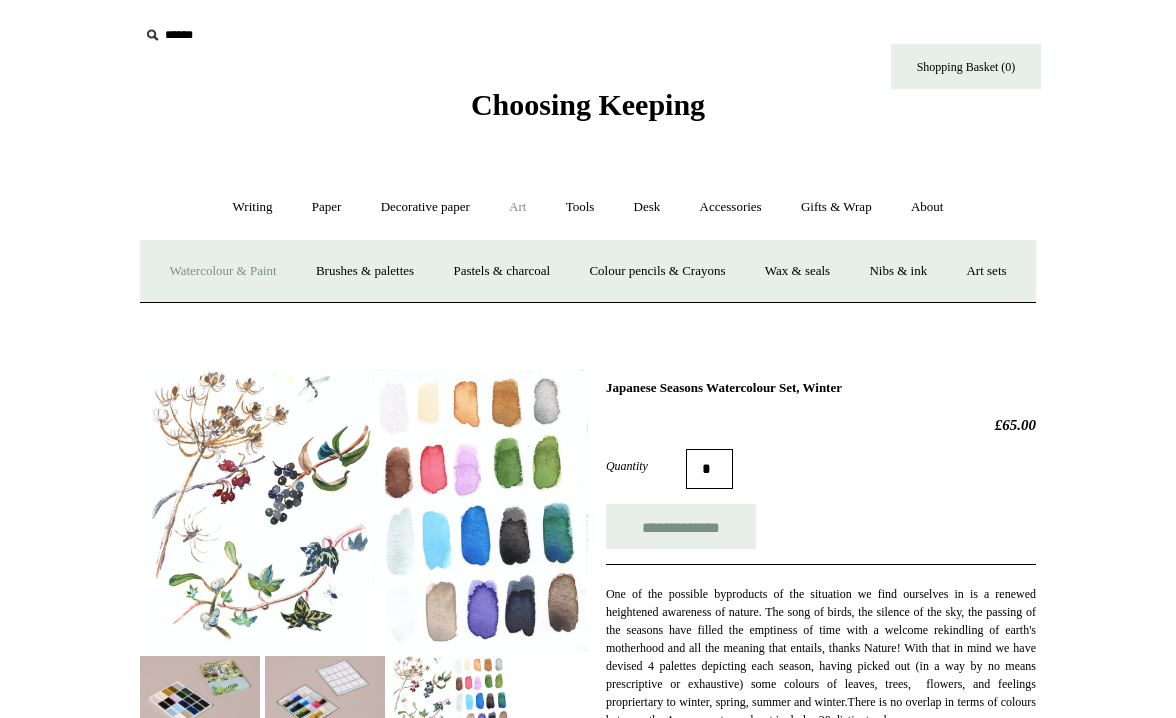 click on "Watercolour & Paint" at bounding box center (222, 271) 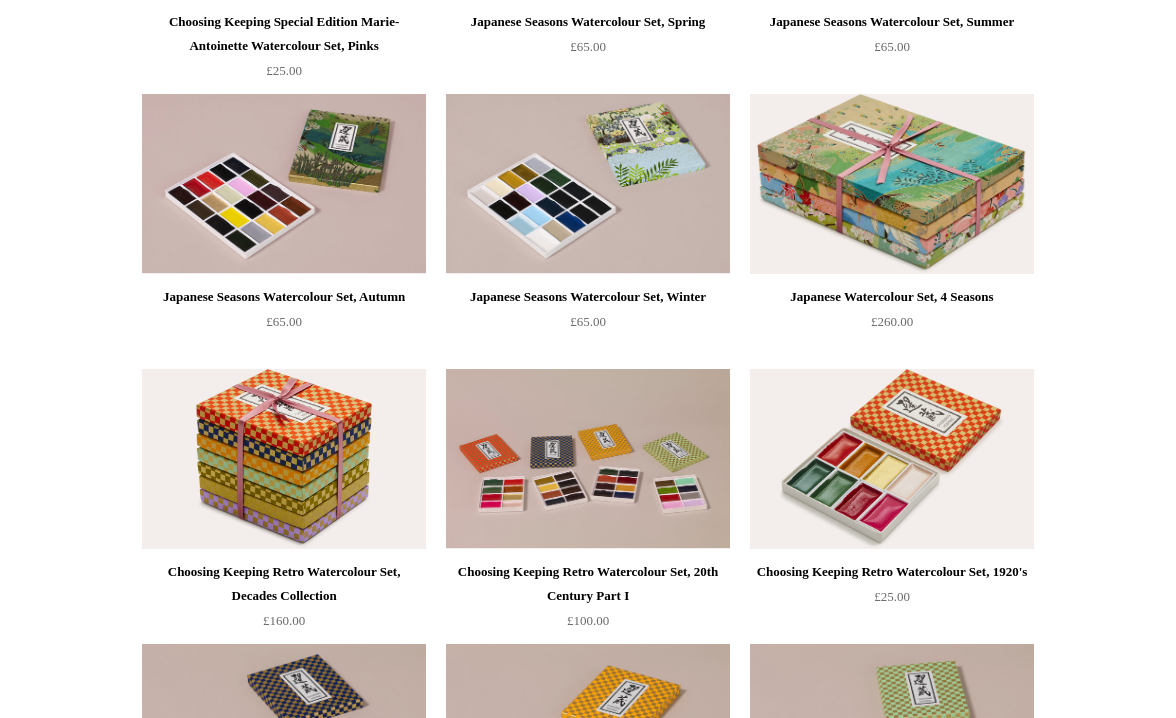 scroll, scrollTop: 0, scrollLeft: 0, axis: both 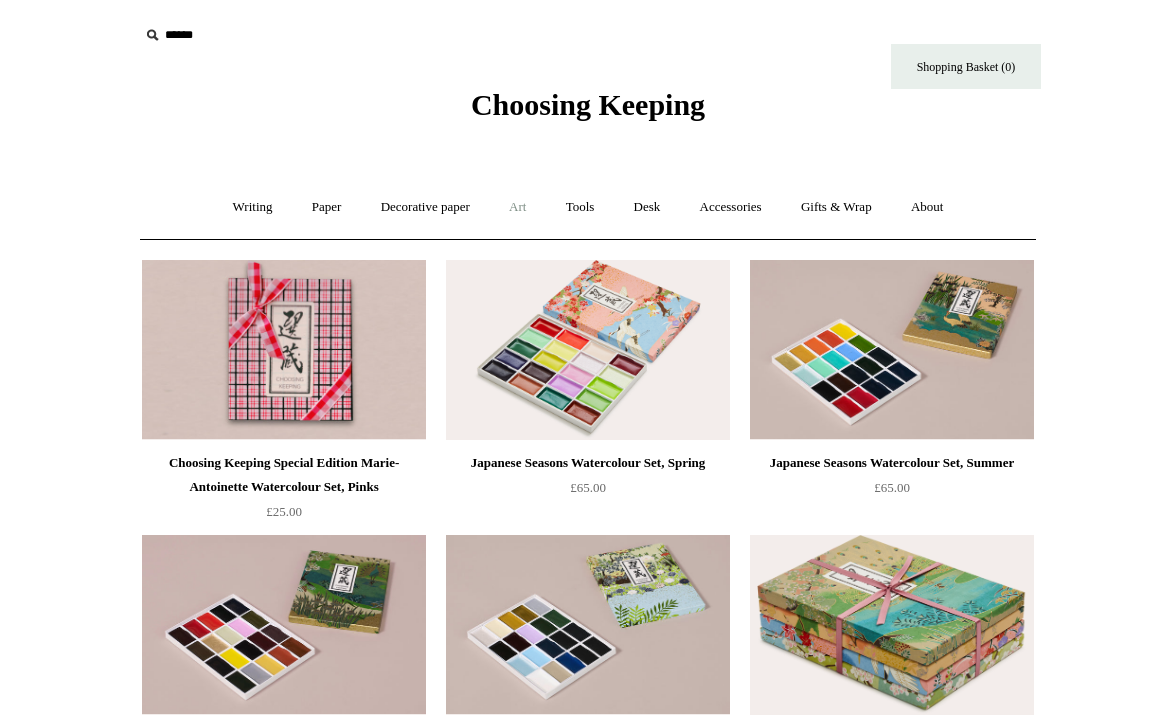 click on "Art +" at bounding box center (517, 207) 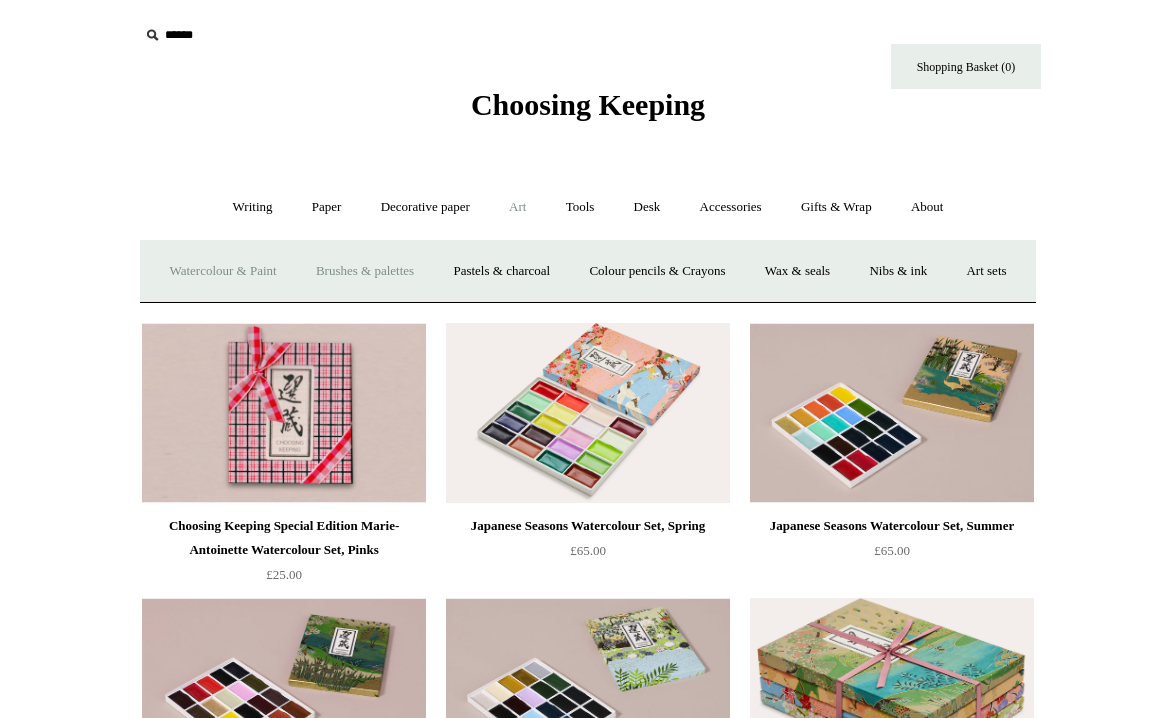 click on "Brushes & palettes" at bounding box center [365, 271] 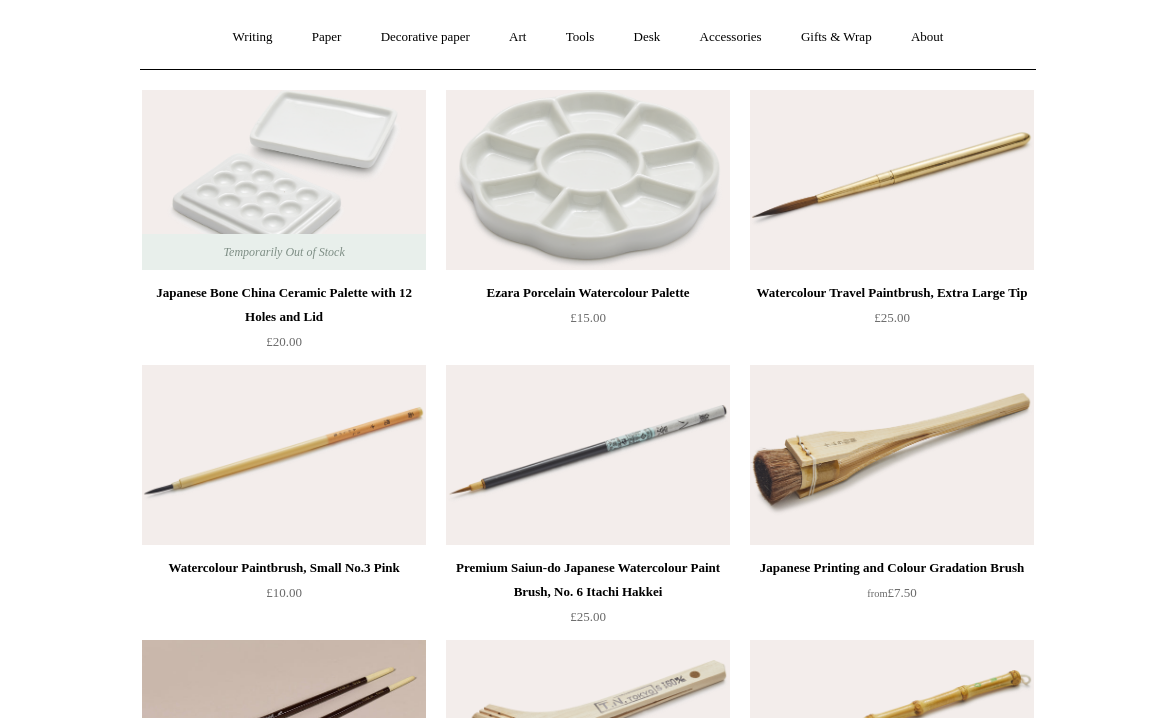 scroll, scrollTop: 0, scrollLeft: 0, axis: both 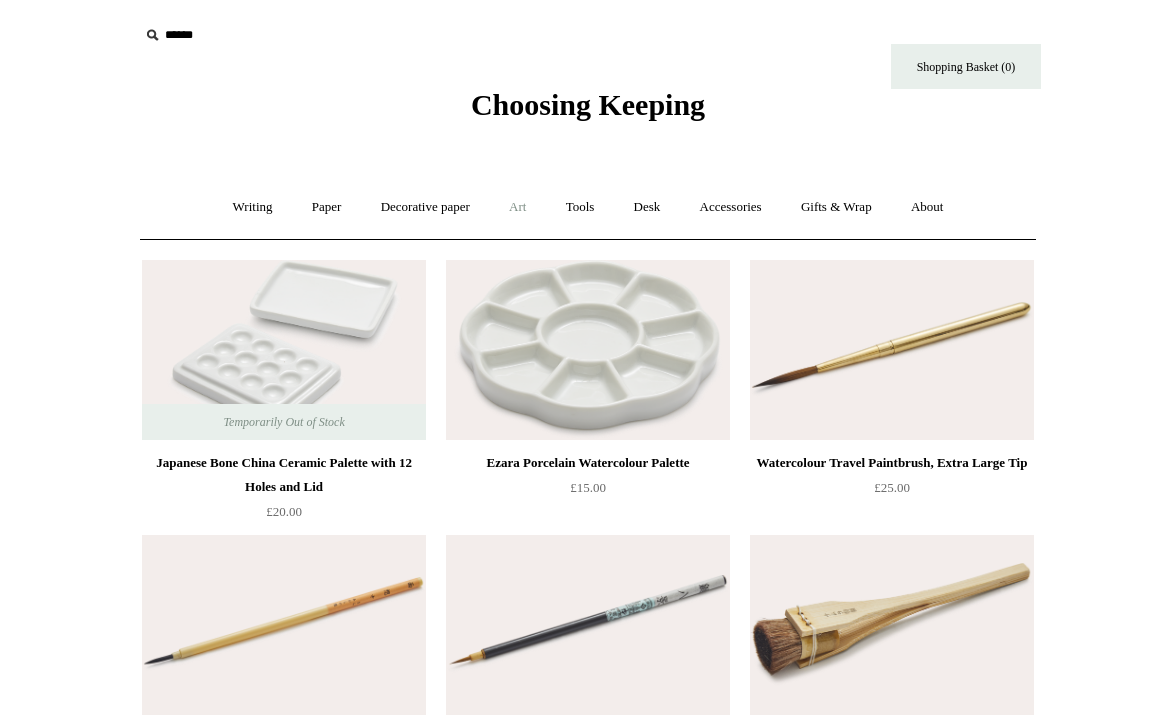 click on "Art +" at bounding box center [517, 207] 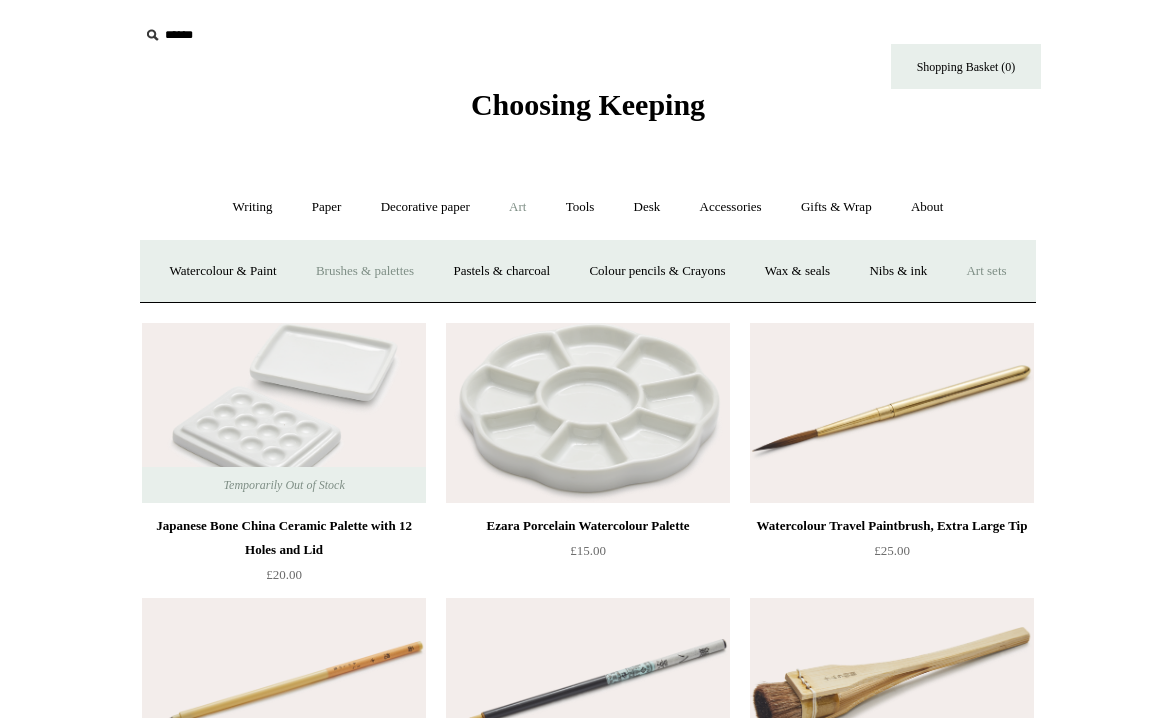 click on "Art sets" at bounding box center [986, 271] 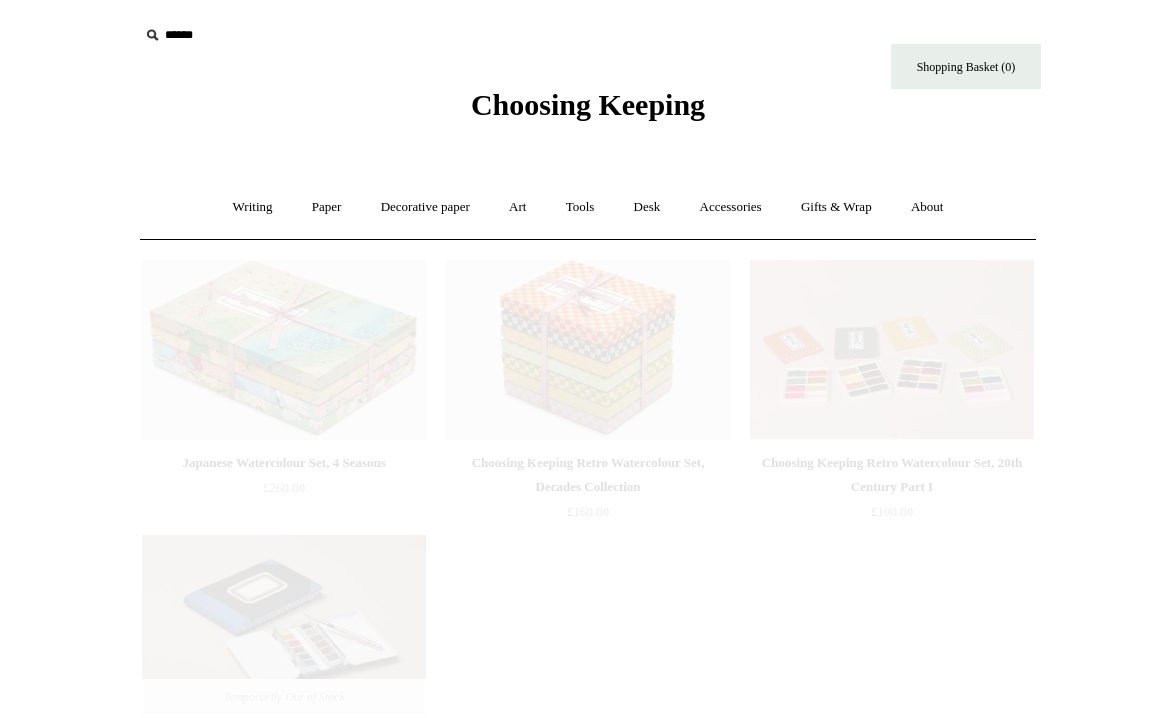 scroll, scrollTop: 0, scrollLeft: 0, axis: both 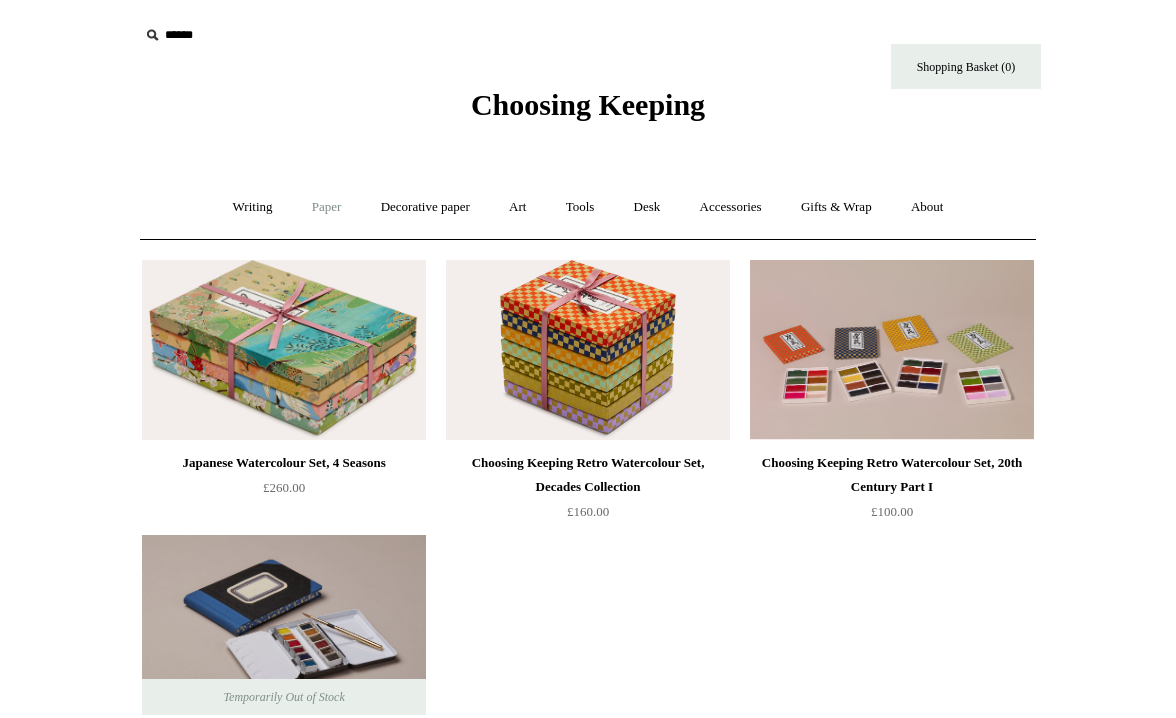 click on "Paper +" at bounding box center (327, 207) 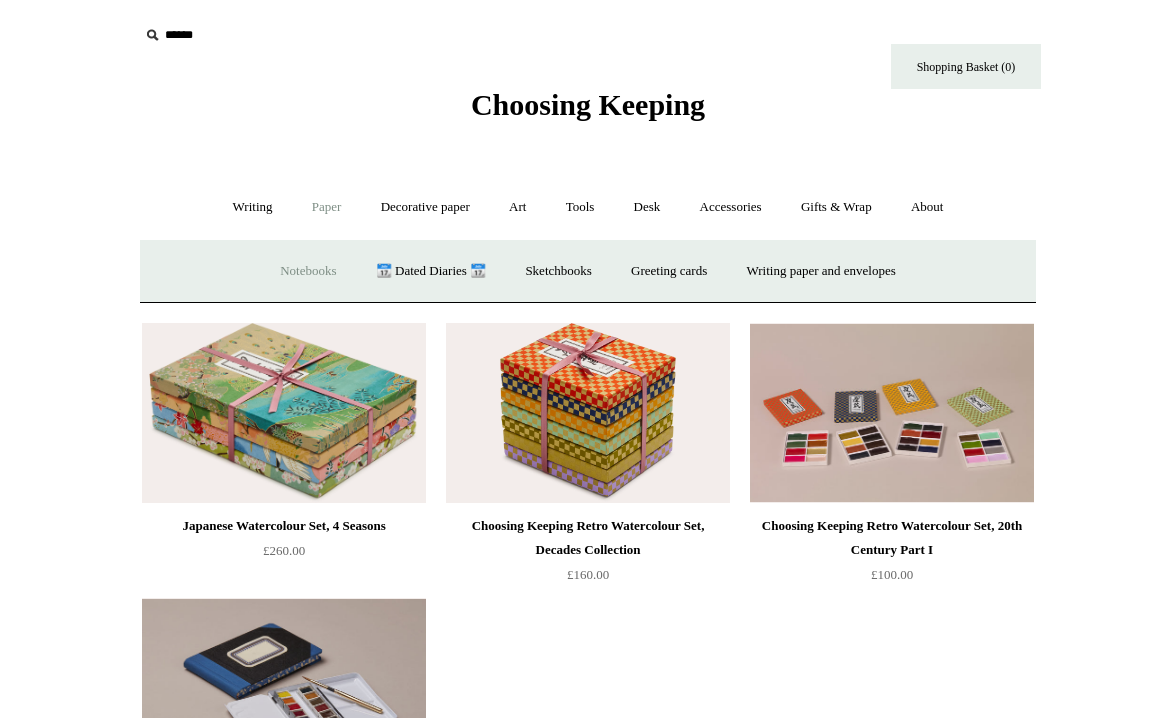 click on "Notebooks +" at bounding box center (308, 271) 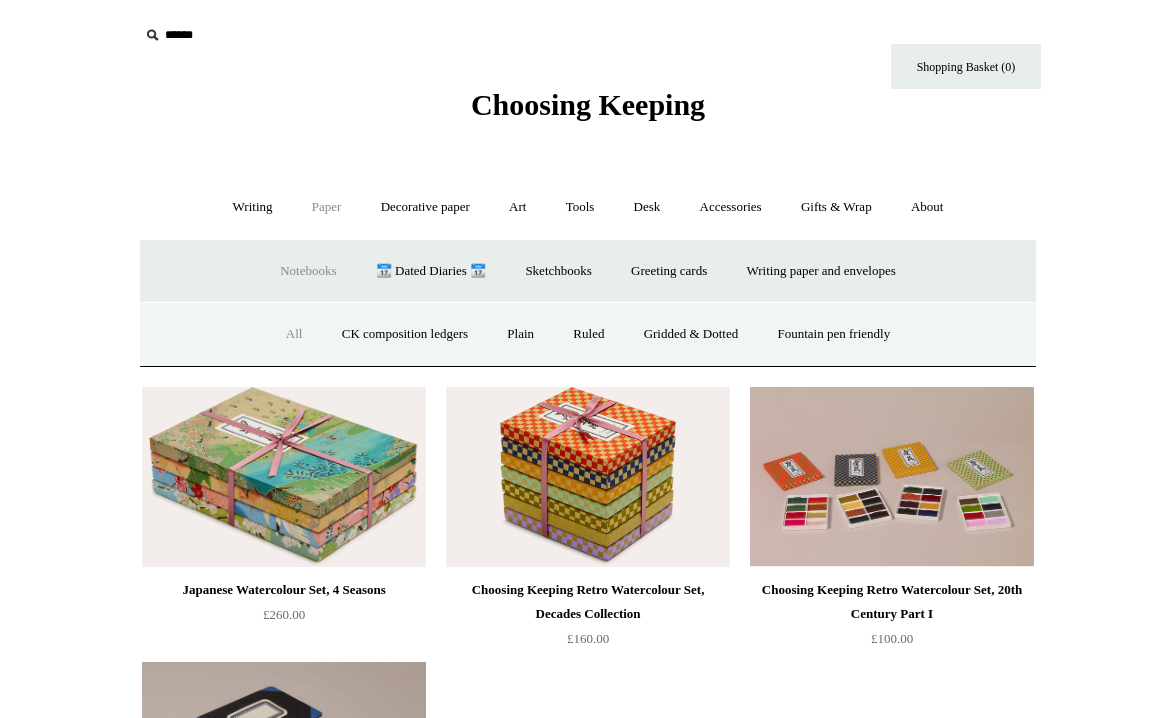 click on "All" at bounding box center [294, 334] 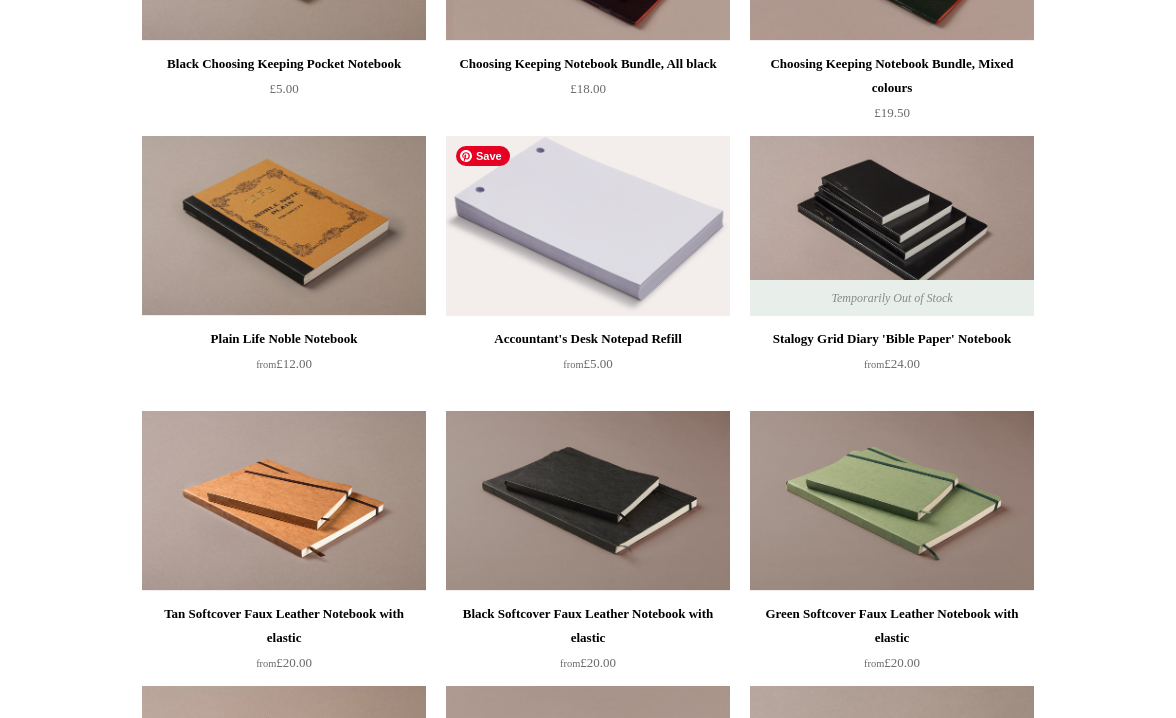 scroll, scrollTop: 4795, scrollLeft: 0, axis: vertical 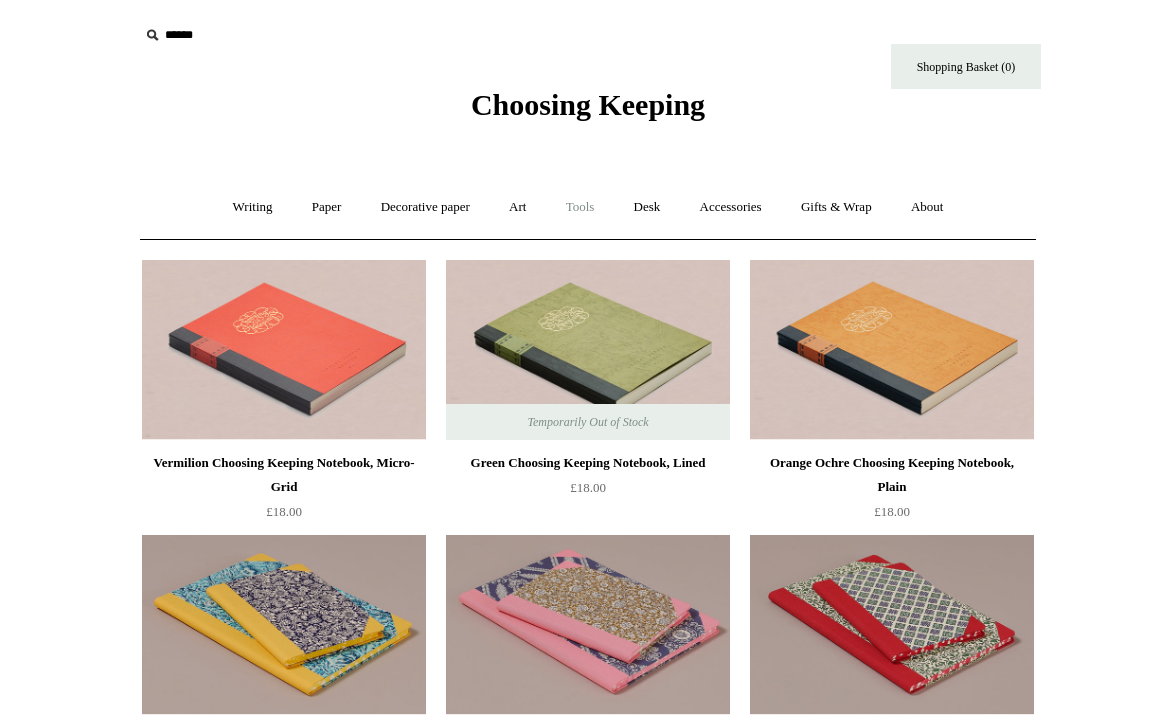 click on "Tools +" at bounding box center (580, 207) 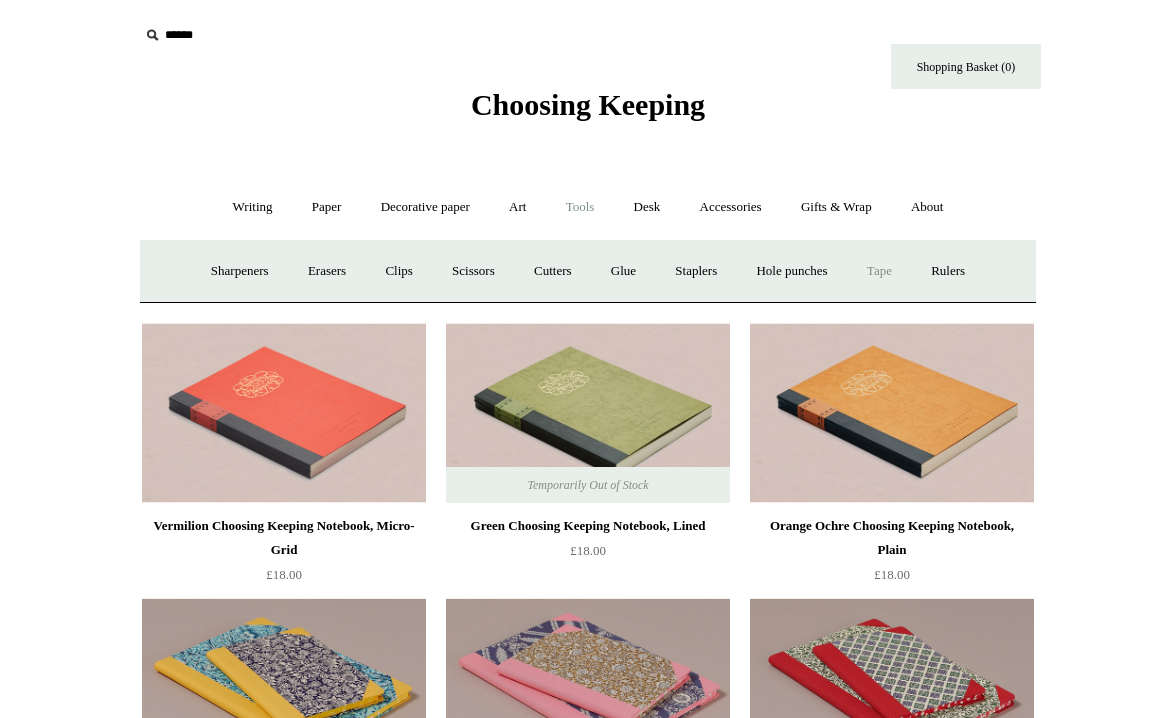 click on "Tape +" at bounding box center [879, 271] 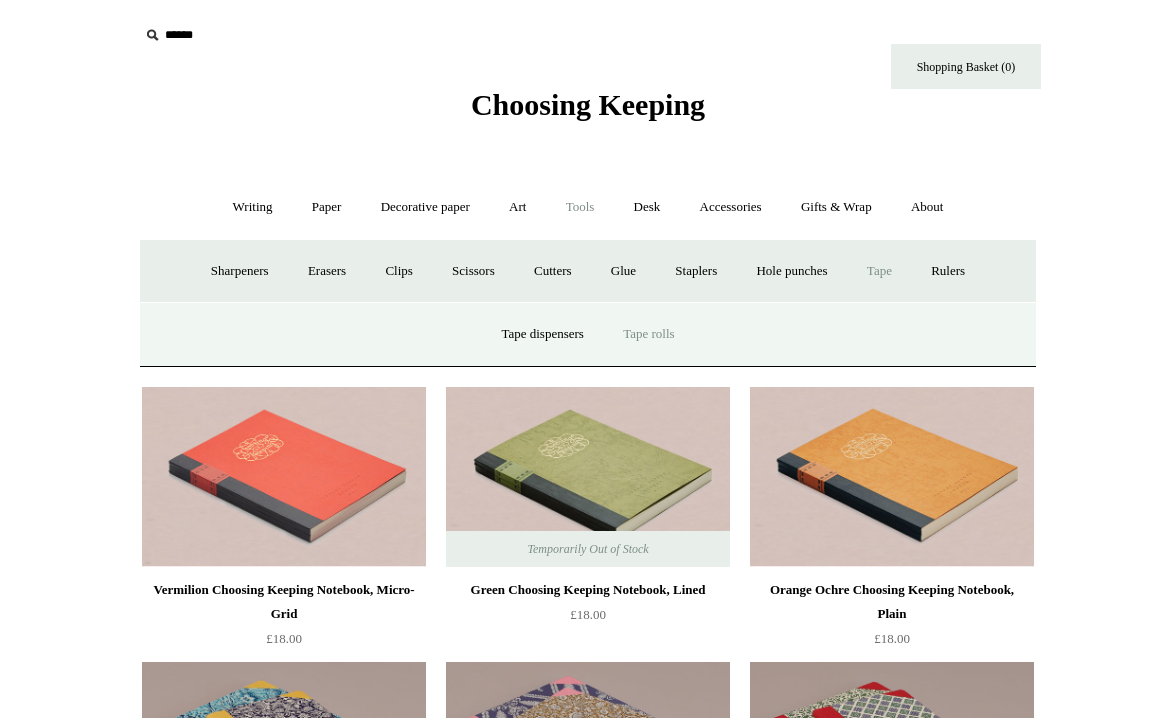click on "Tape rolls" at bounding box center [648, 334] 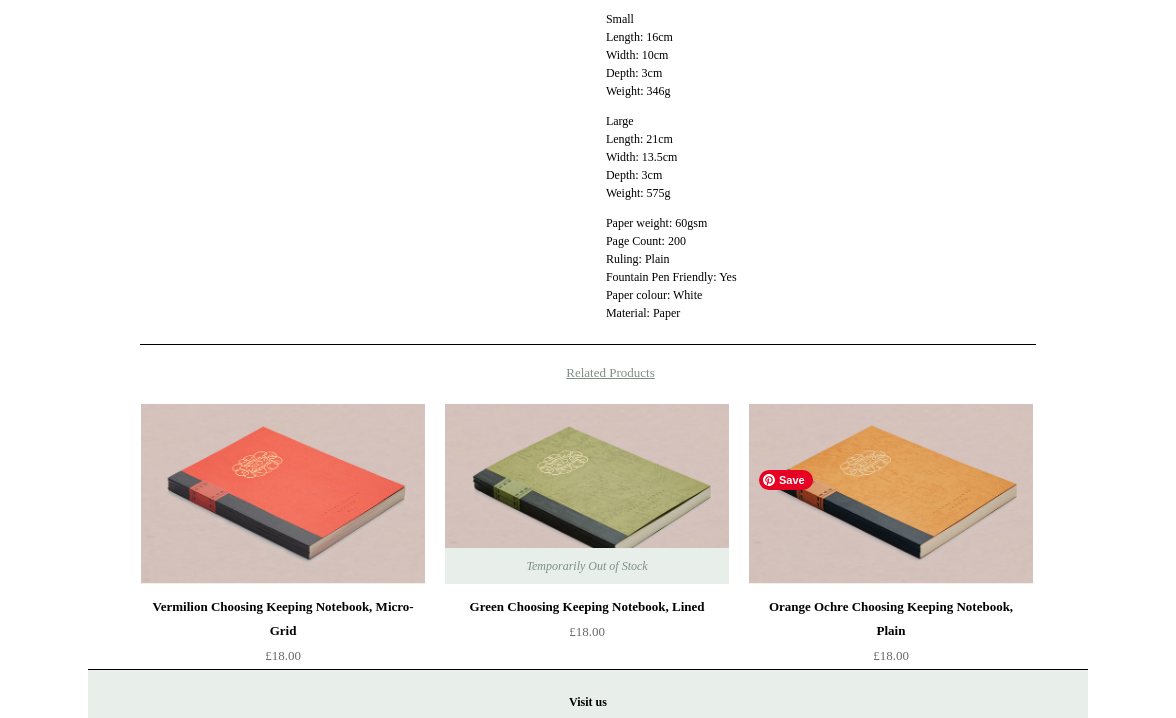 scroll, scrollTop: 1283, scrollLeft: 0, axis: vertical 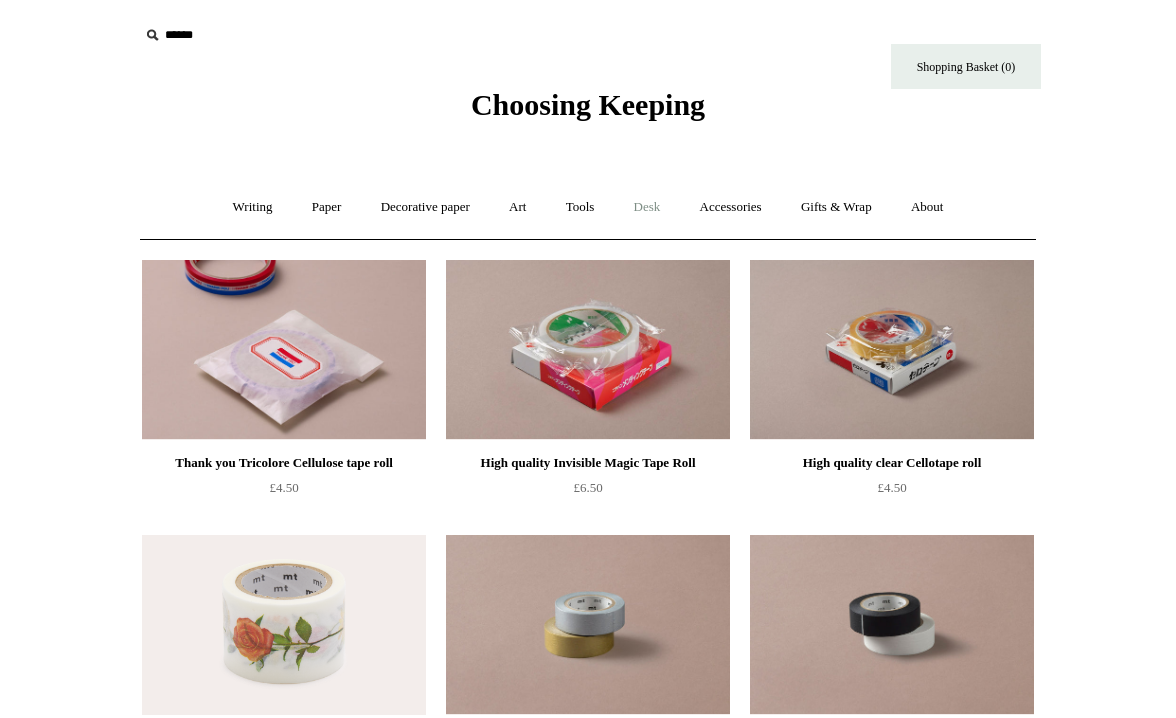click on "Desk +" at bounding box center (647, 207) 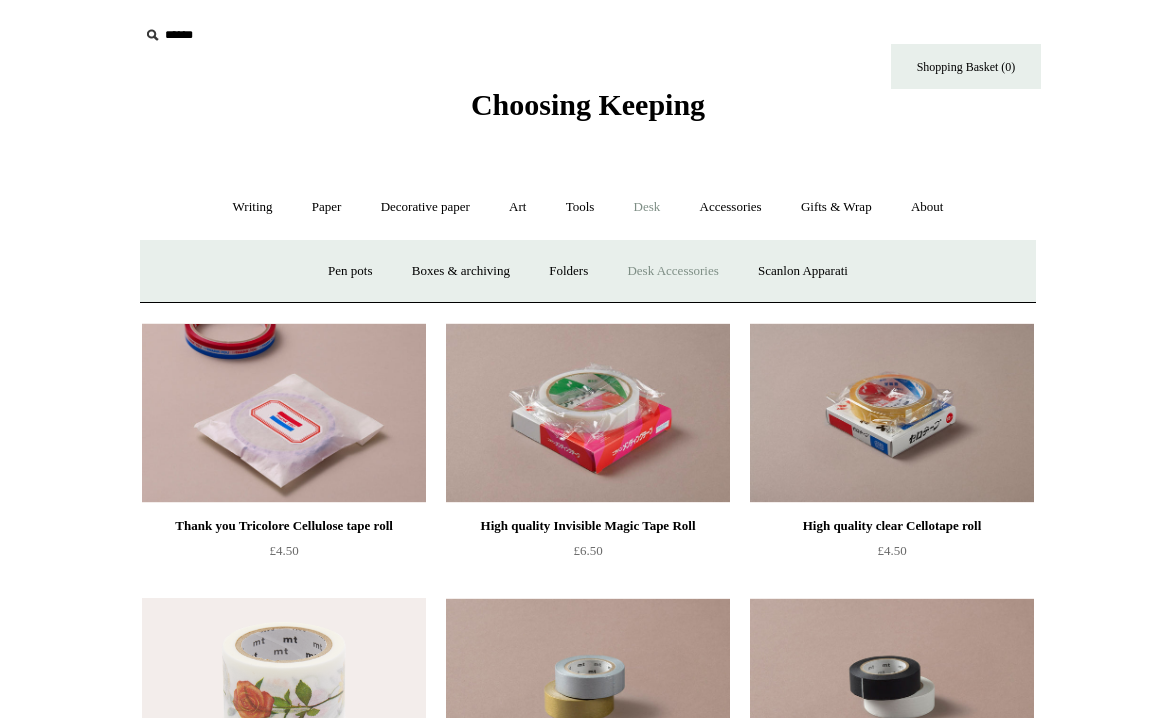 click on "Desk Accessories" at bounding box center [672, 271] 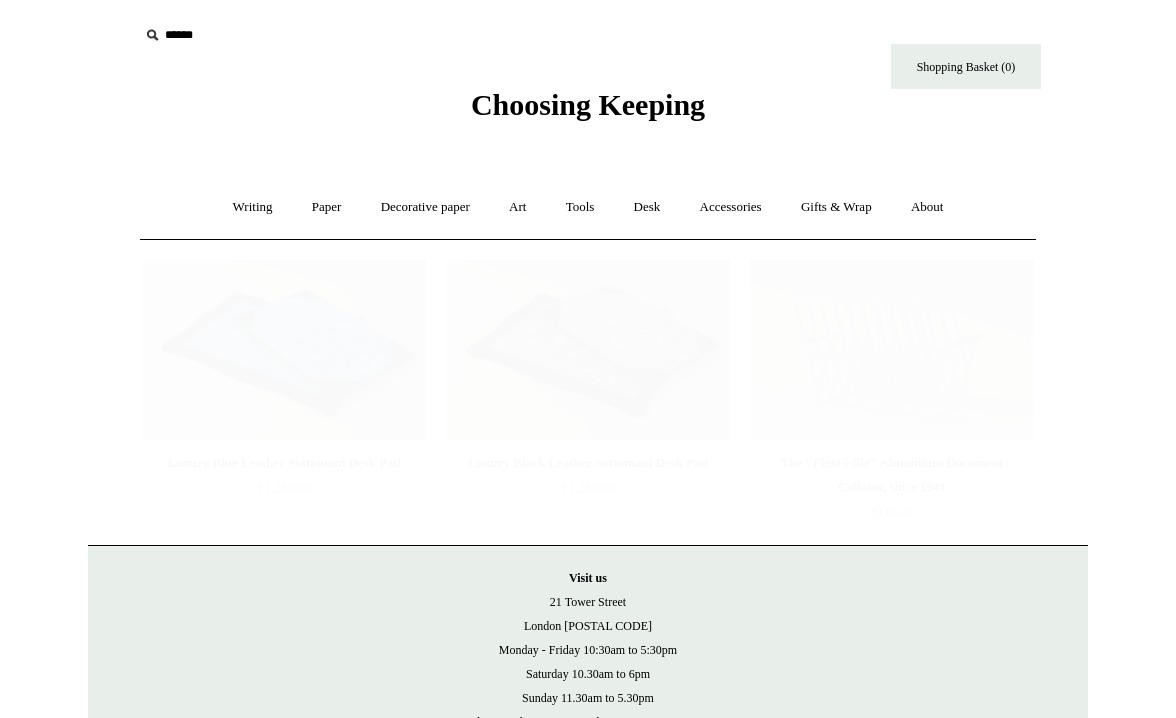 scroll, scrollTop: 0, scrollLeft: 0, axis: both 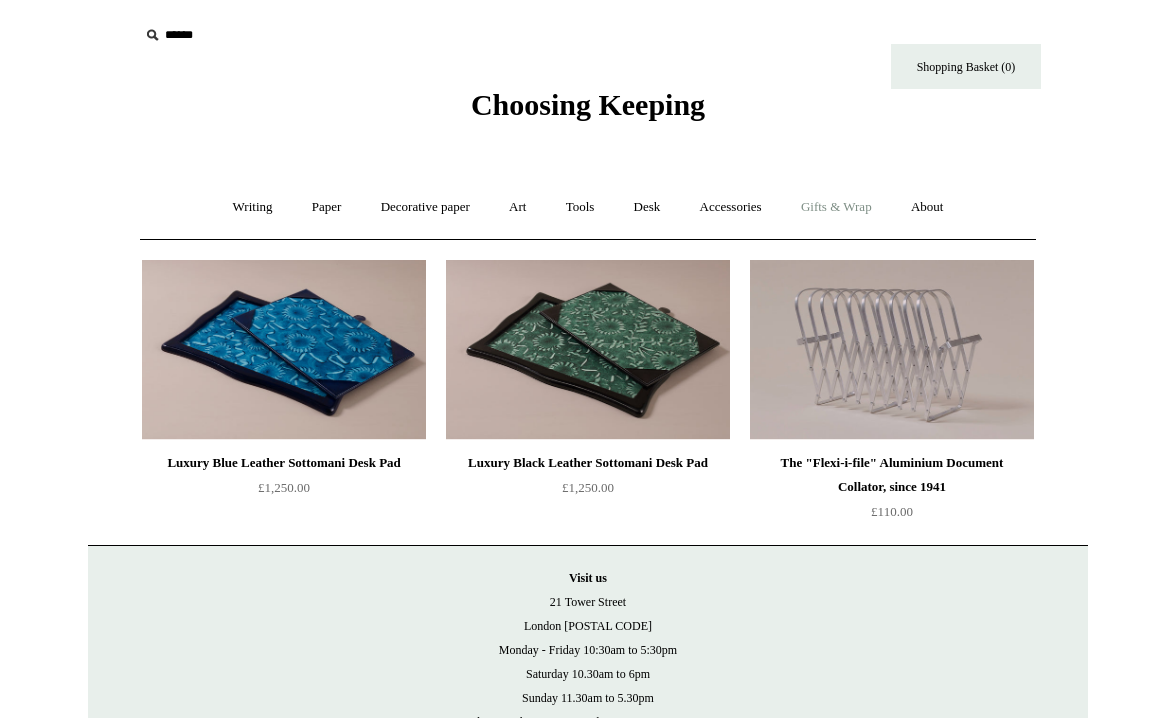 click on "Gifts & Wrap +" at bounding box center [836, 207] 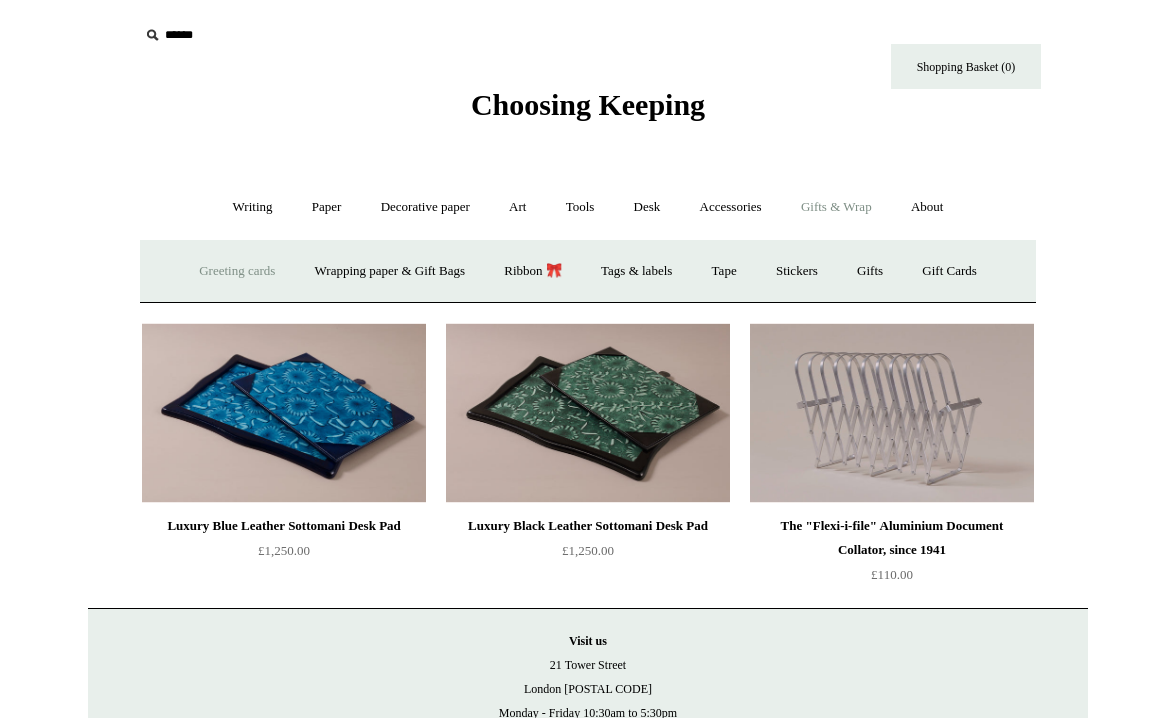 click on "Greeting cards +" at bounding box center (237, 271) 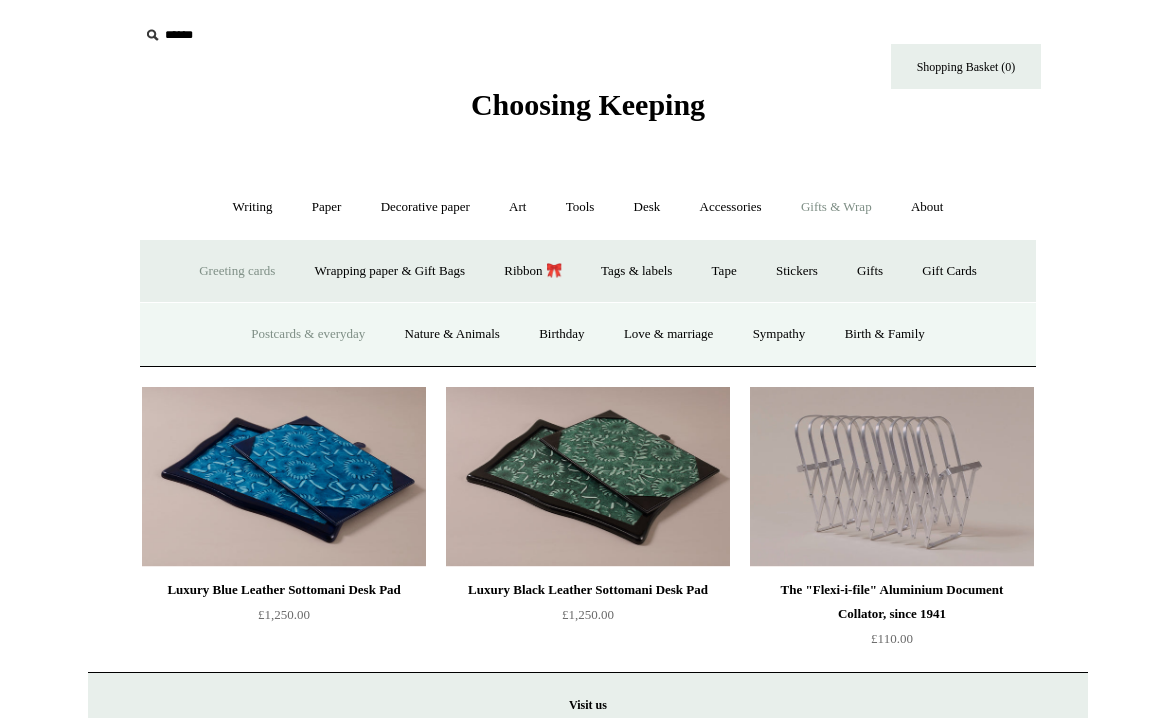 click on "Postcards & everyday" at bounding box center (308, 334) 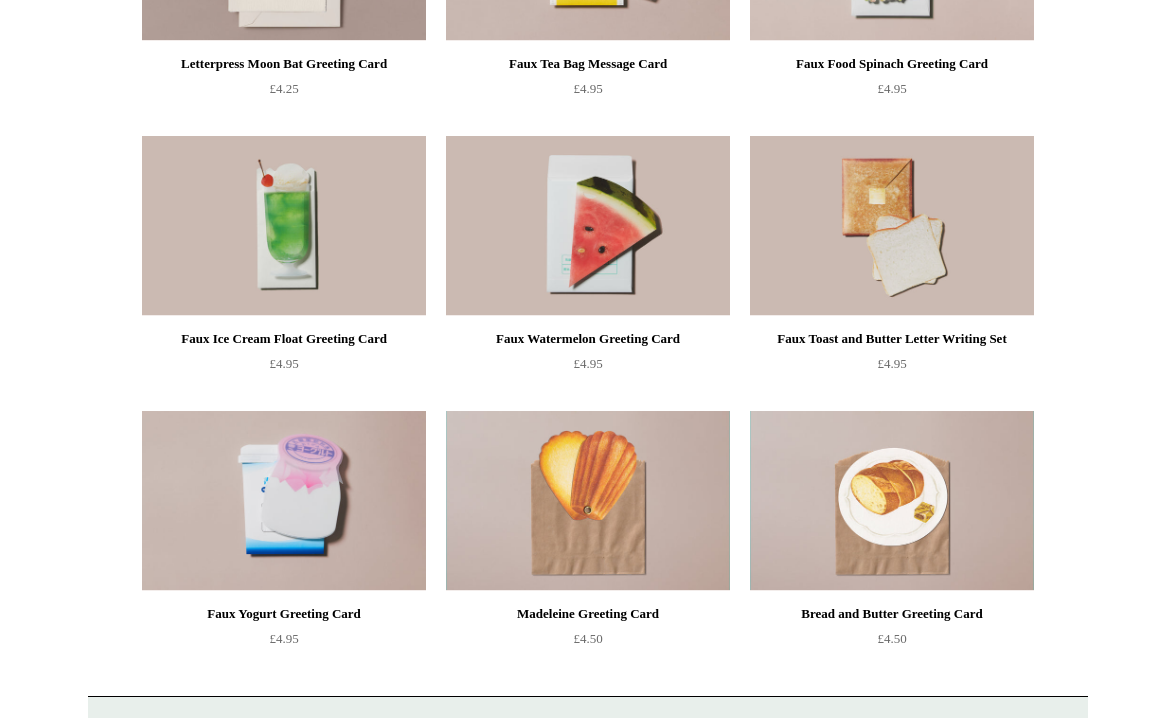 scroll, scrollTop: 1780, scrollLeft: 0, axis: vertical 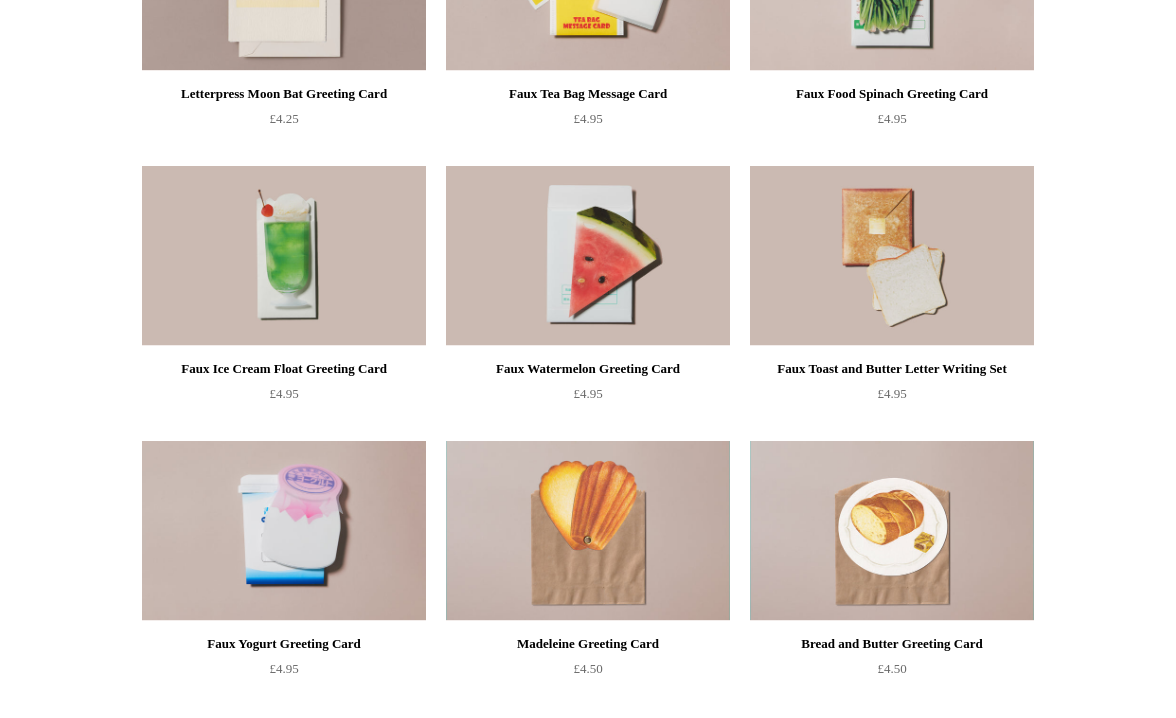 click on "Set of 6 Foiled Postcards, Autumn
£21.00
Temporarily Out of Stock
Set of 6 Lace Postcards and matching envelopes, No. 2" at bounding box center (588, -394) 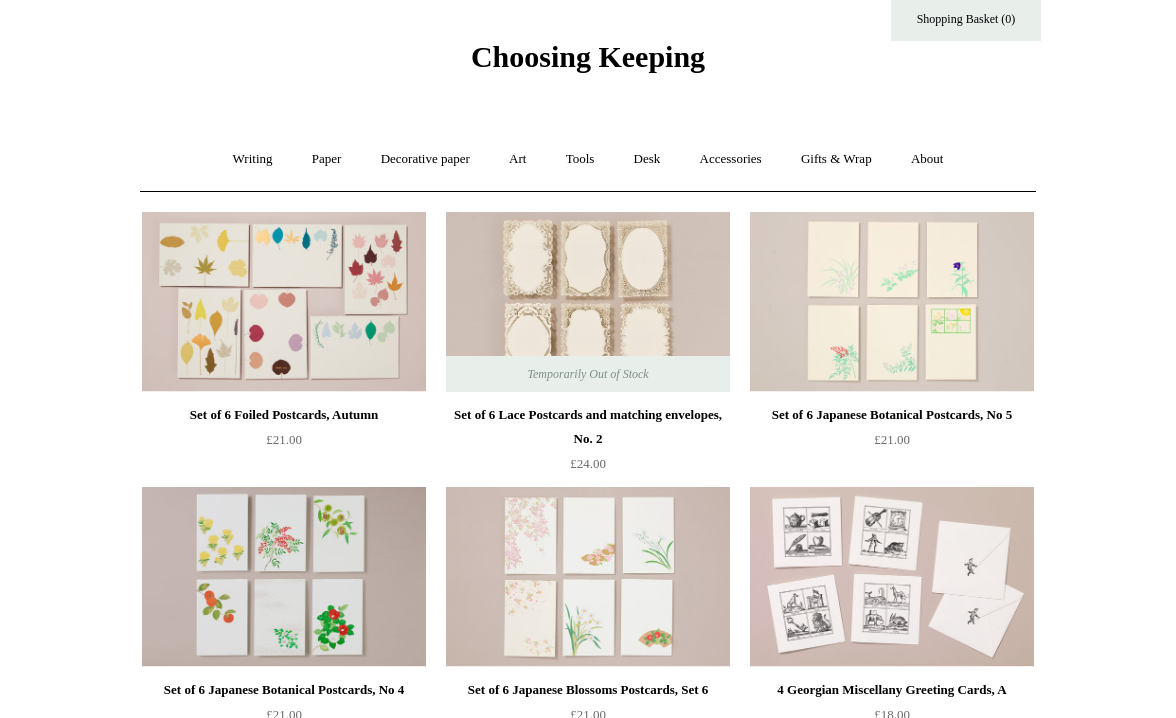 scroll, scrollTop: 0, scrollLeft: 0, axis: both 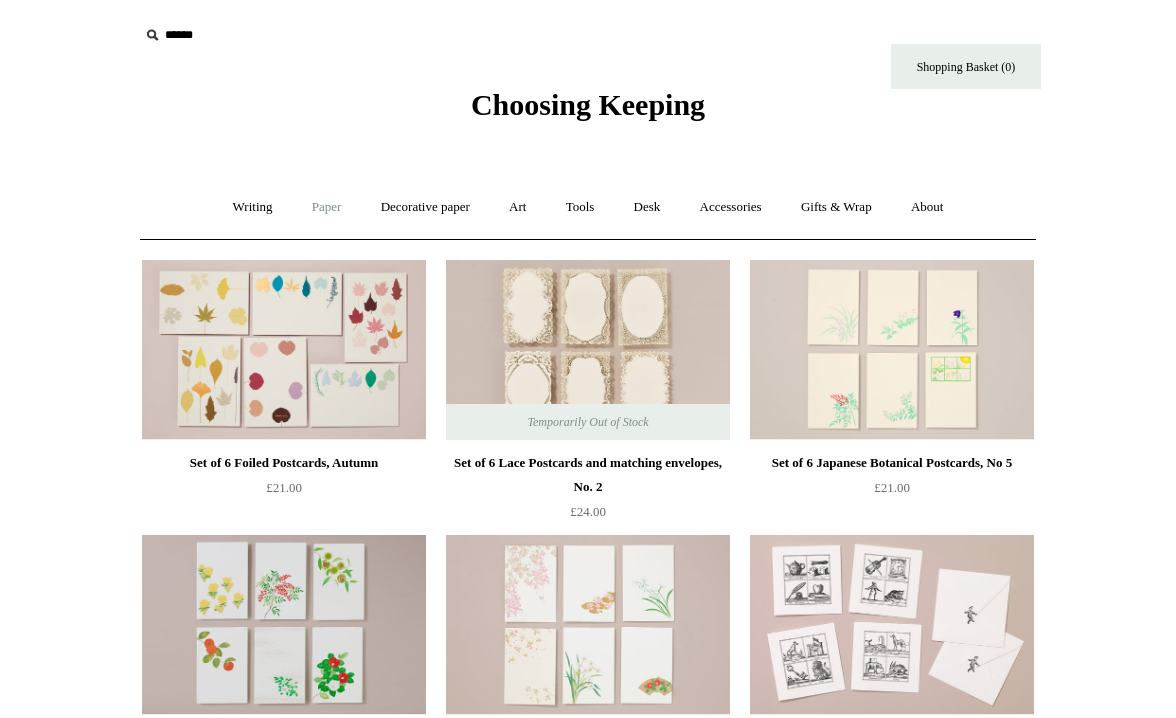 click on "Paper +" at bounding box center [327, 207] 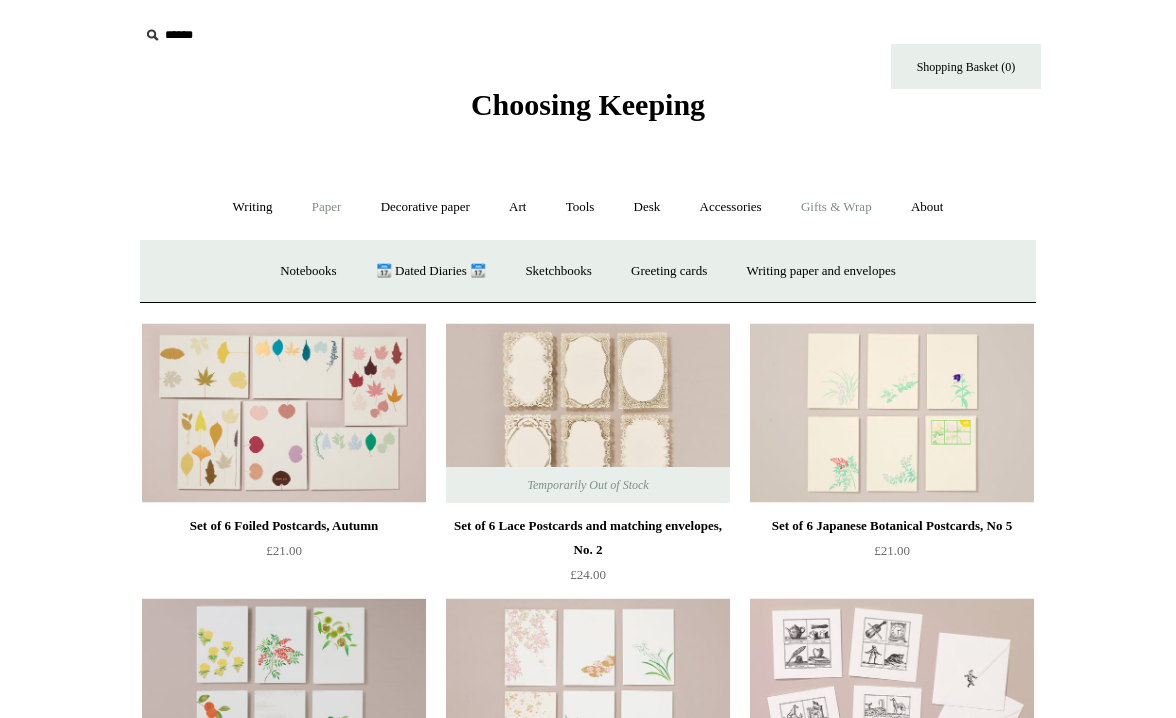 click on "Gifts & Wrap +" at bounding box center (836, 207) 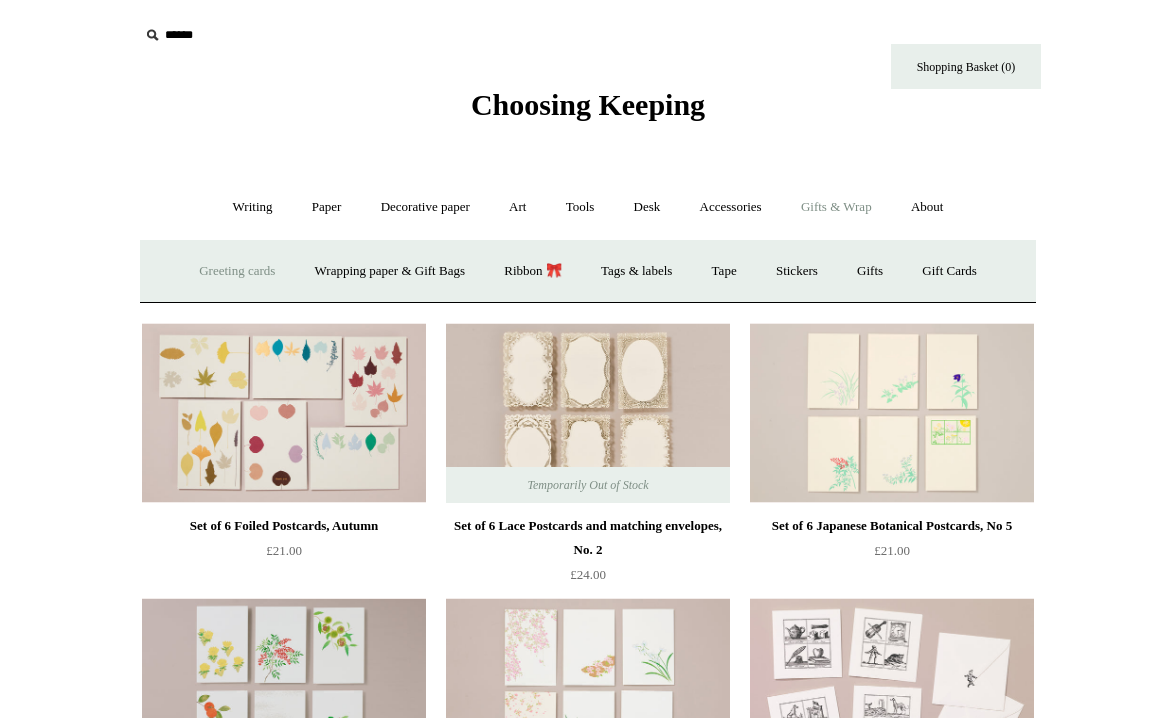 click on "Greeting cards +" at bounding box center (237, 271) 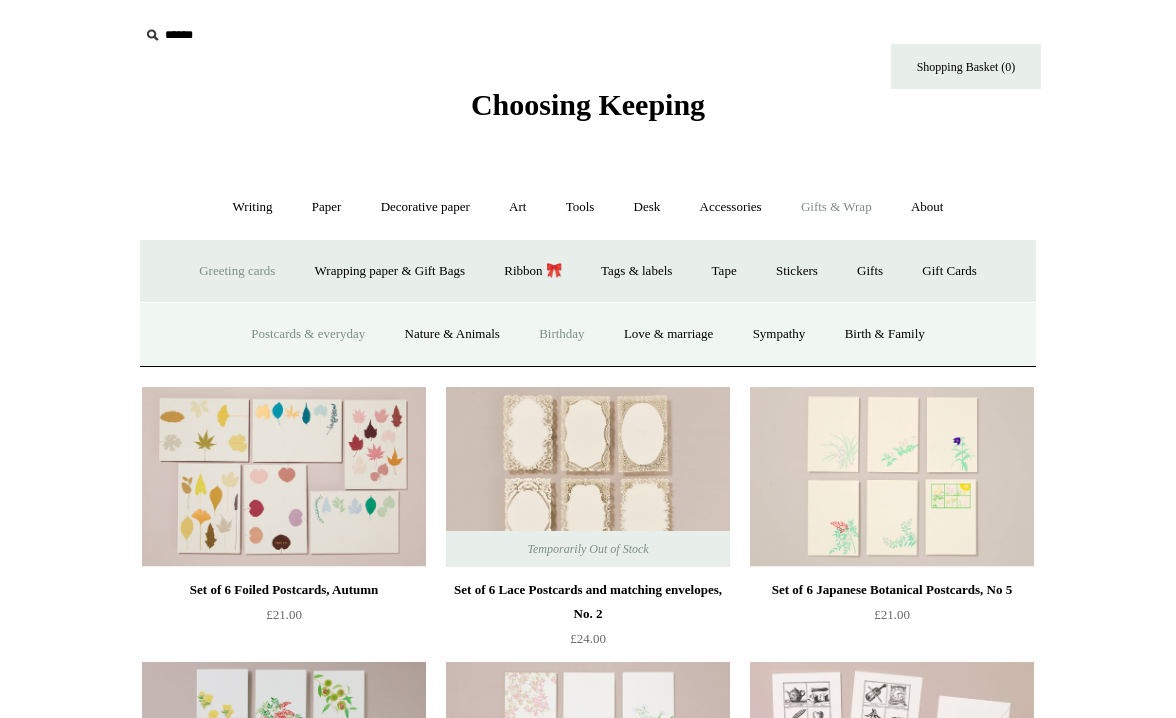click on "Birthday" at bounding box center (562, 334) 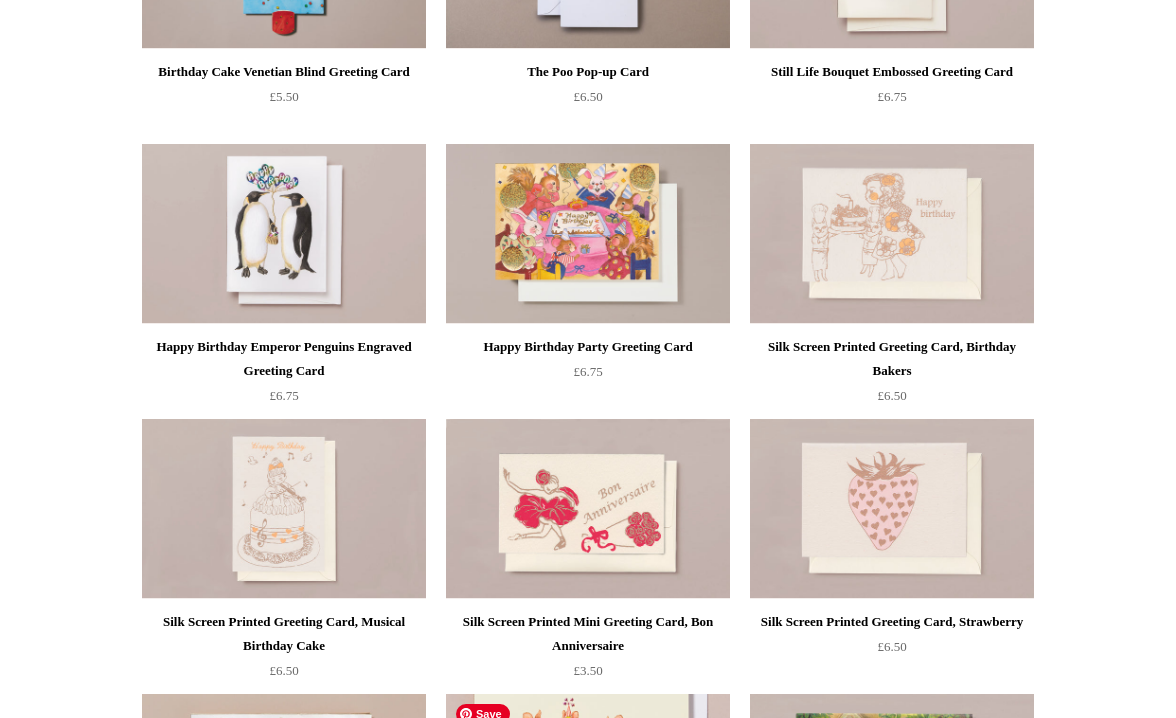 scroll, scrollTop: 0, scrollLeft: 0, axis: both 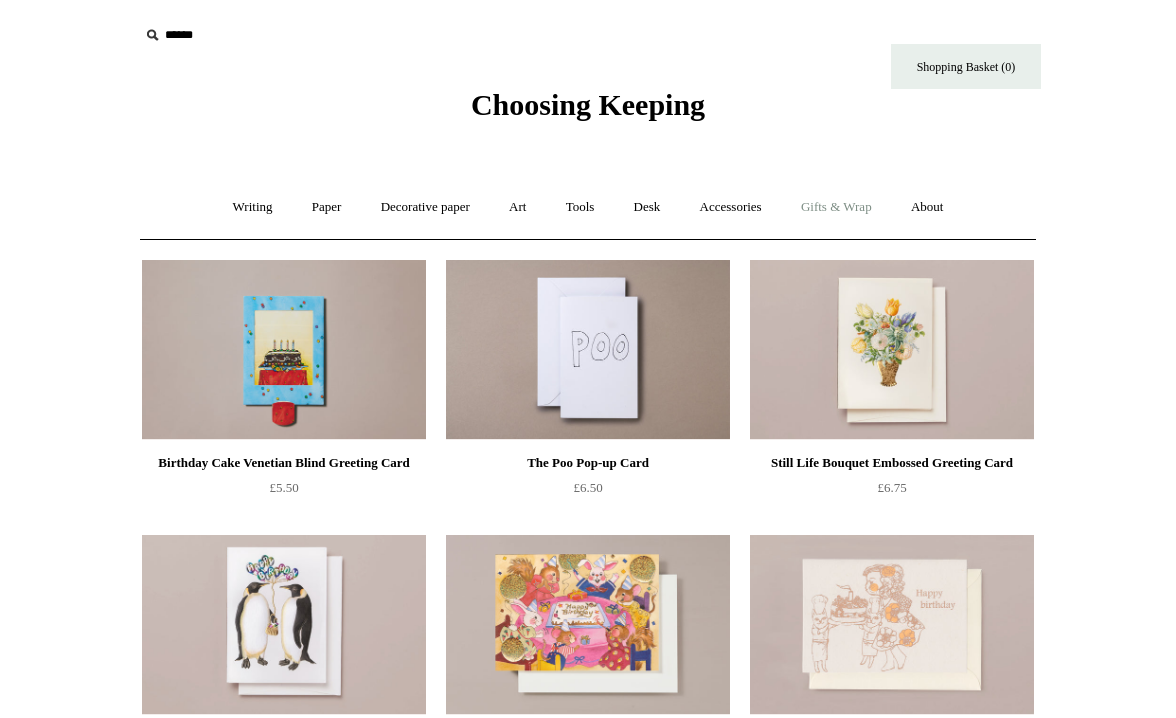 click on "Gifts & Wrap +" at bounding box center (836, 207) 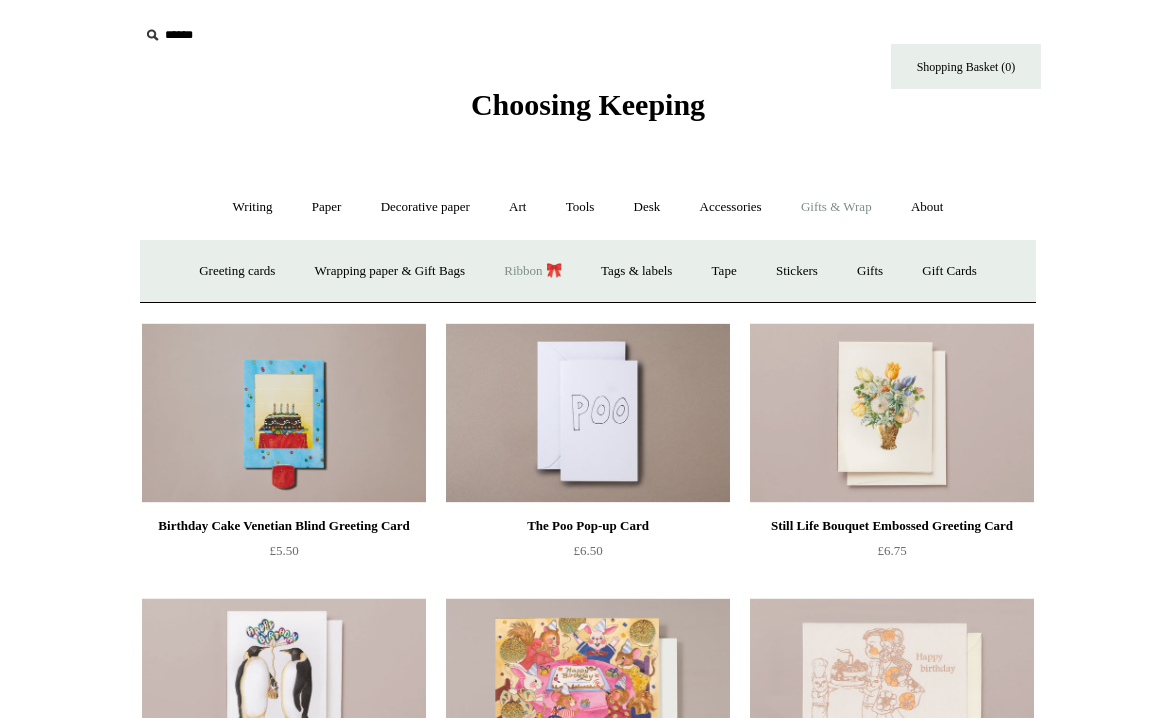 click on "Ribbon 🎀" at bounding box center (533, 271) 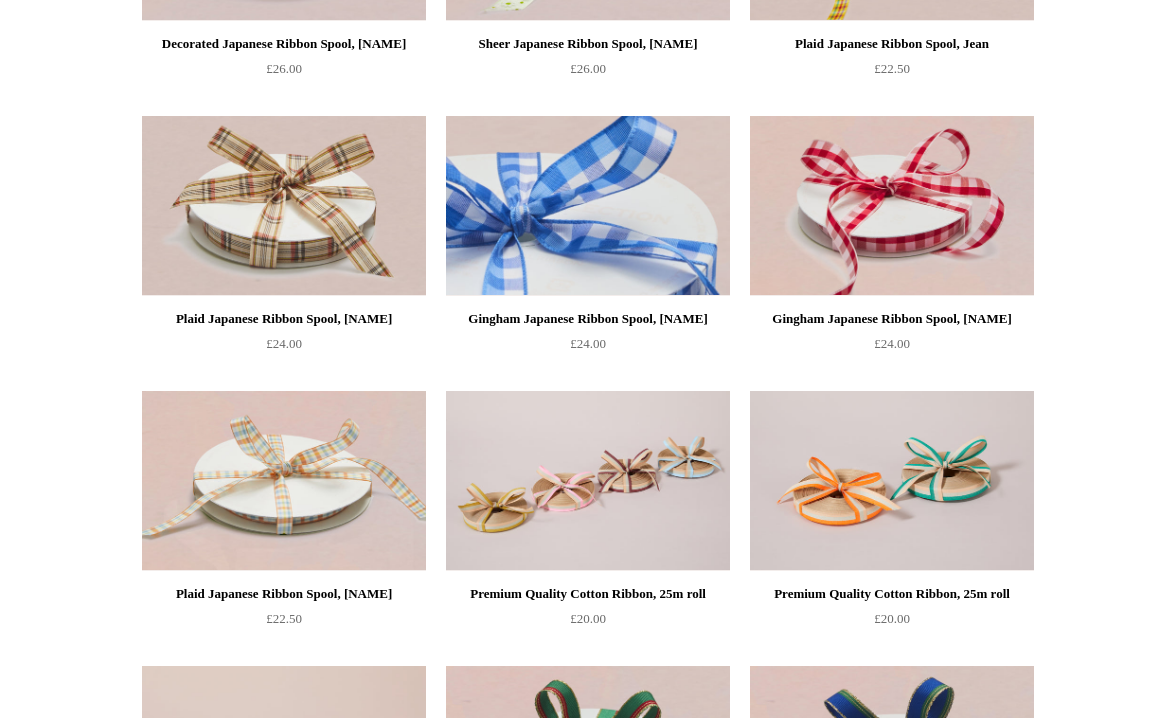 scroll, scrollTop: 0, scrollLeft: 0, axis: both 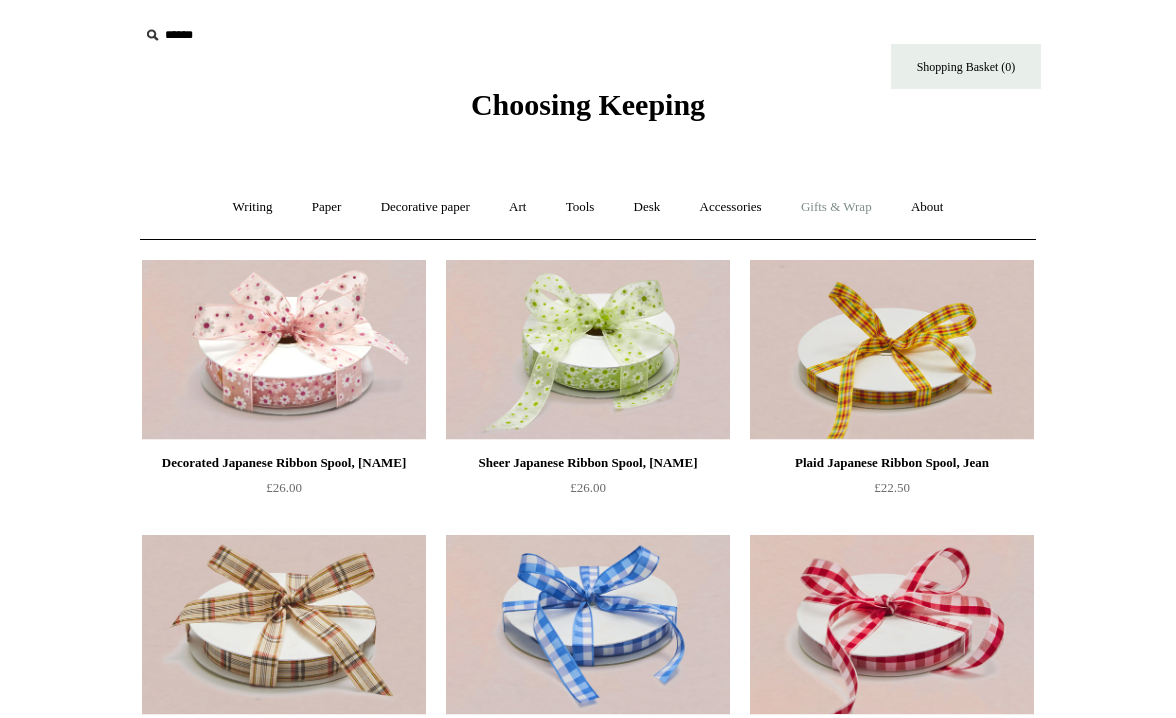 click on "Gifts & Wrap +" at bounding box center (836, 207) 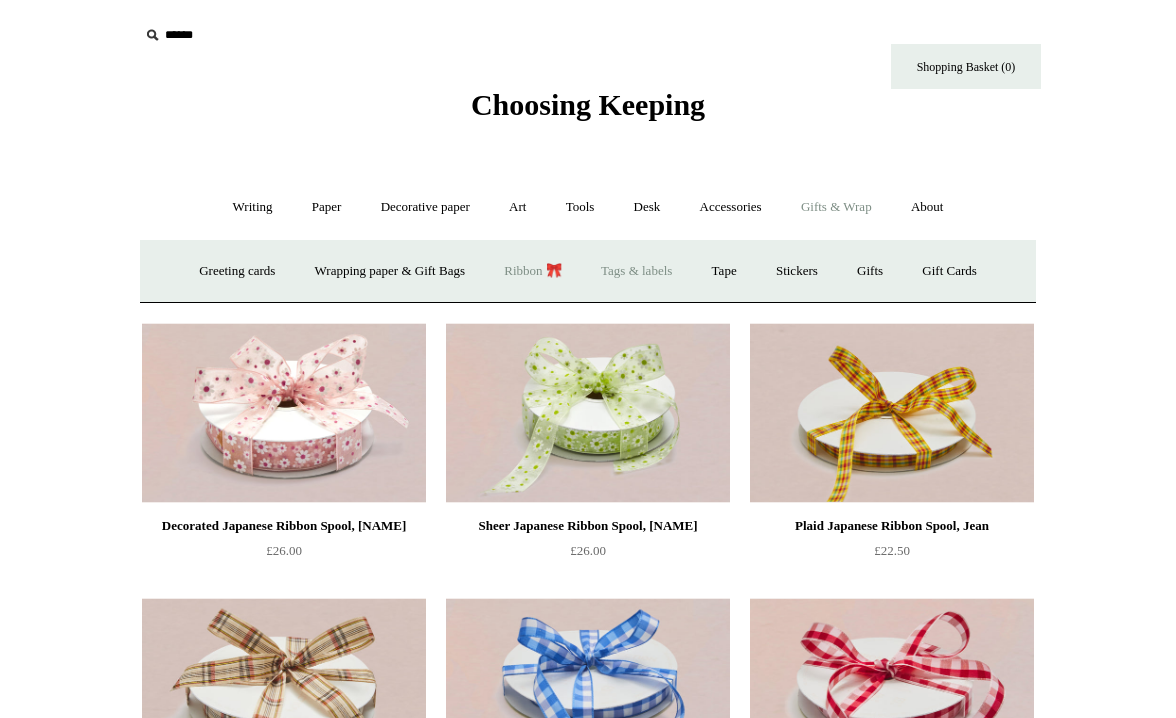 click on "Tags & labels" at bounding box center [636, 271] 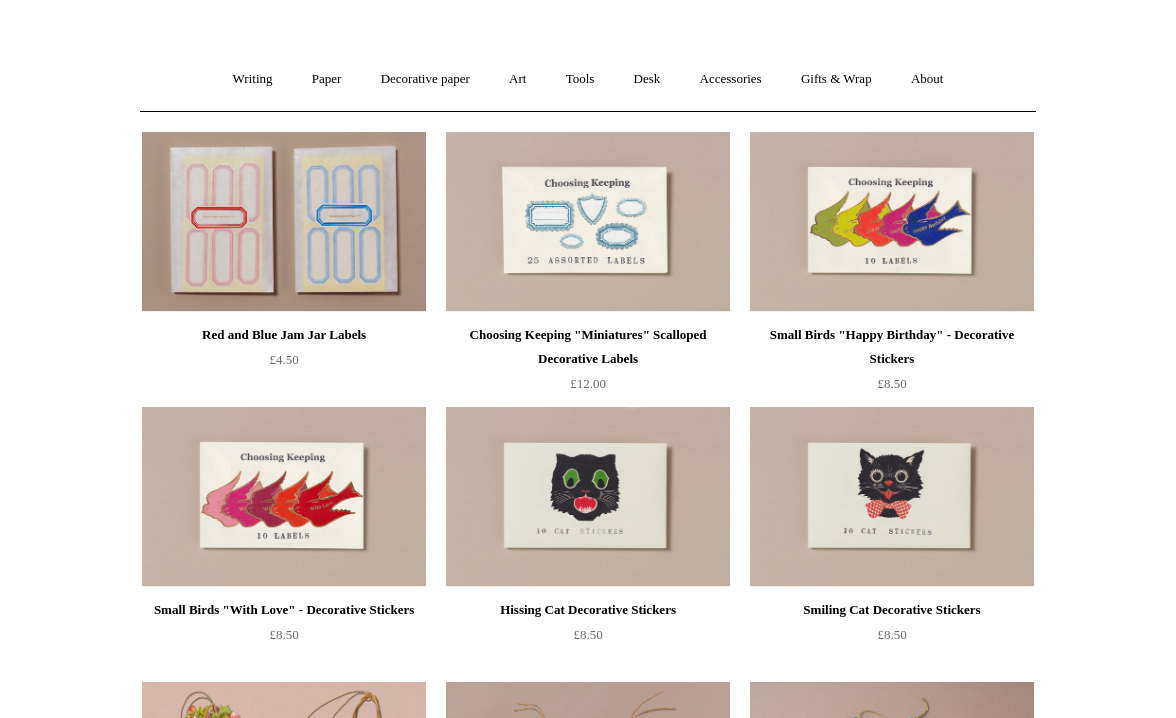 scroll, scrollTop: 0, scrollLeft: 0, axis: both 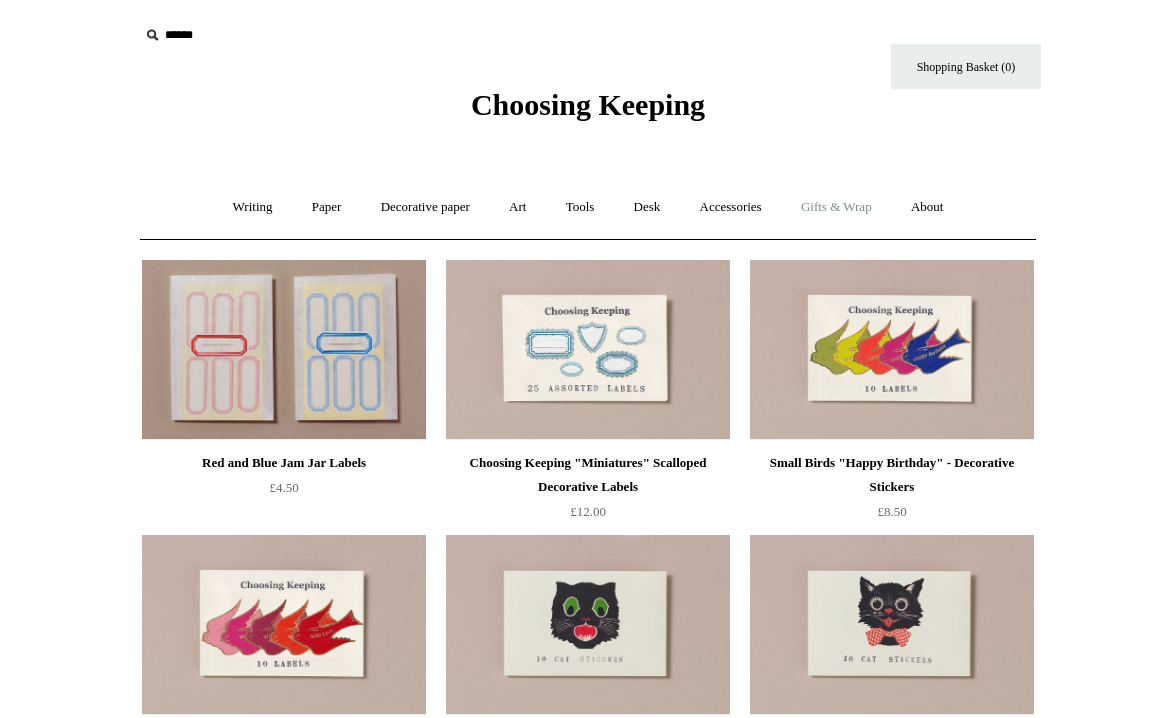 click on "Gifts & Wrap +" at bounding box center [836, 207] 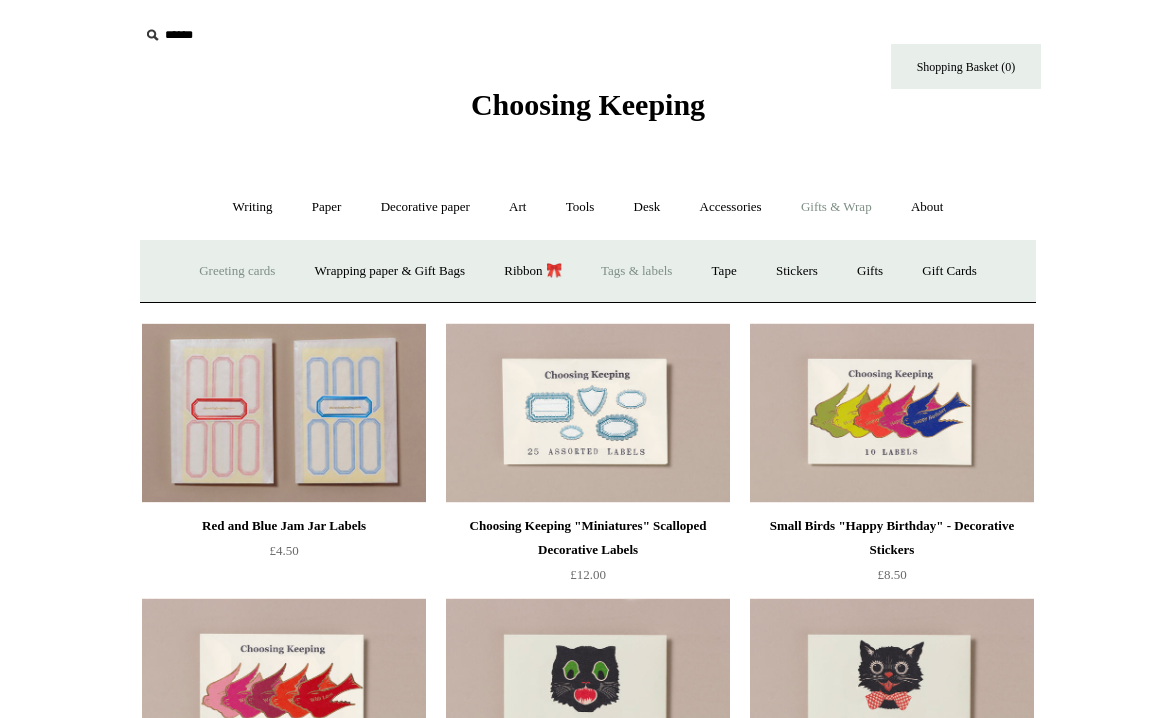 click on "Greeting cards +" at bounding box center (237, 271) 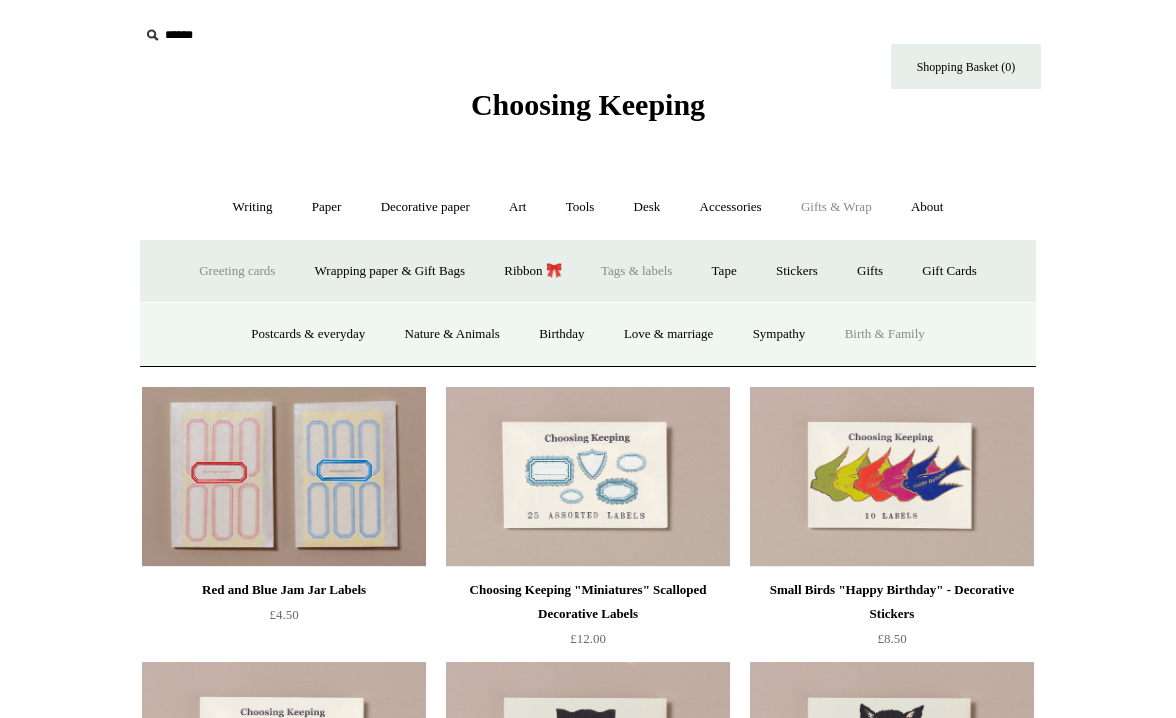 click on "Birth & Family" at bounding box center (885, 334) 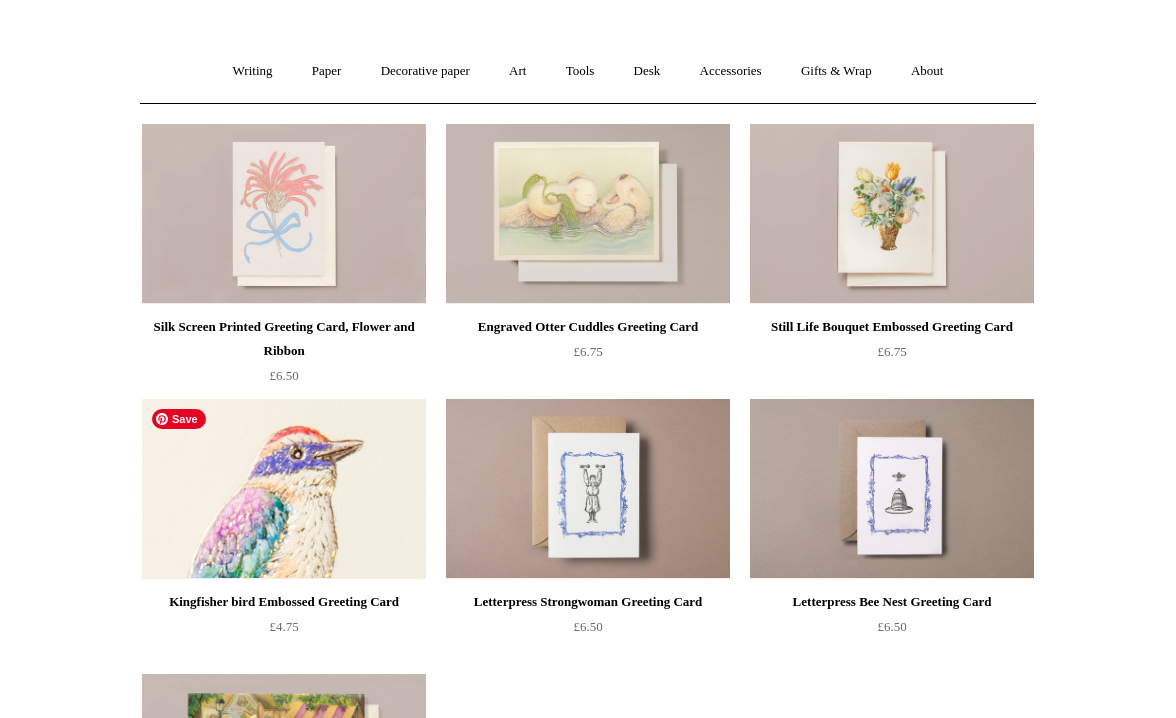 scroll, scrollTop: 0, scrollLeft: 0, axis: both 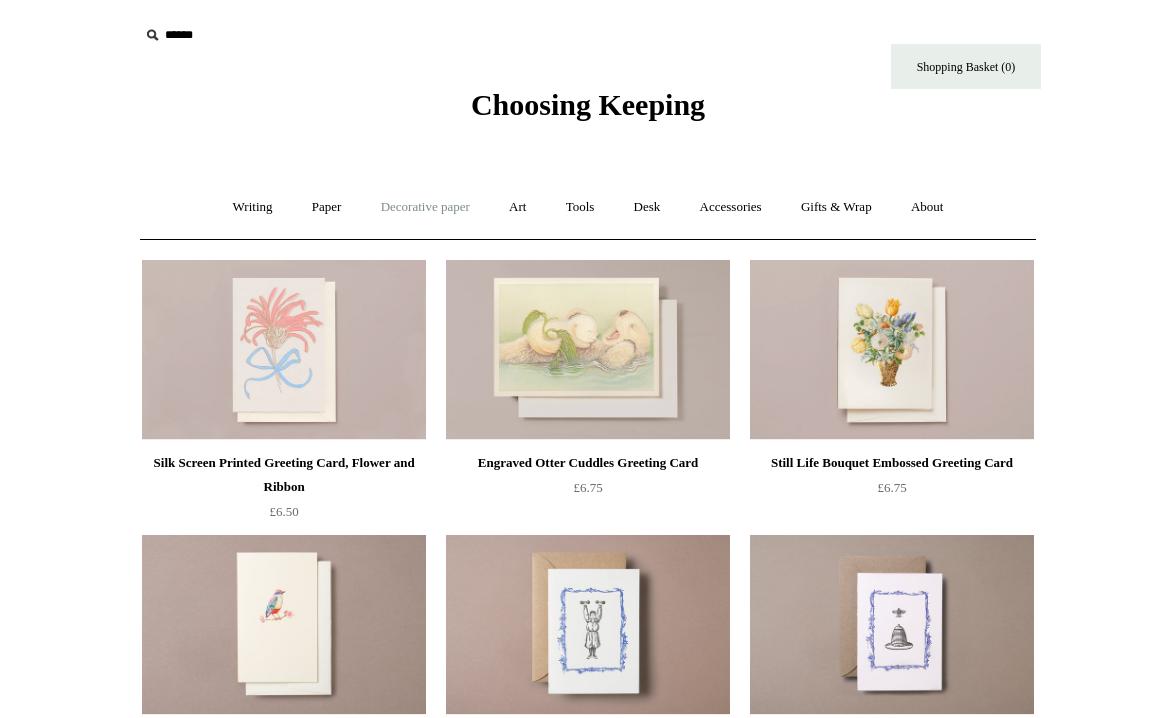 click on "Decorative paper +" at bounding box center (425, 207) 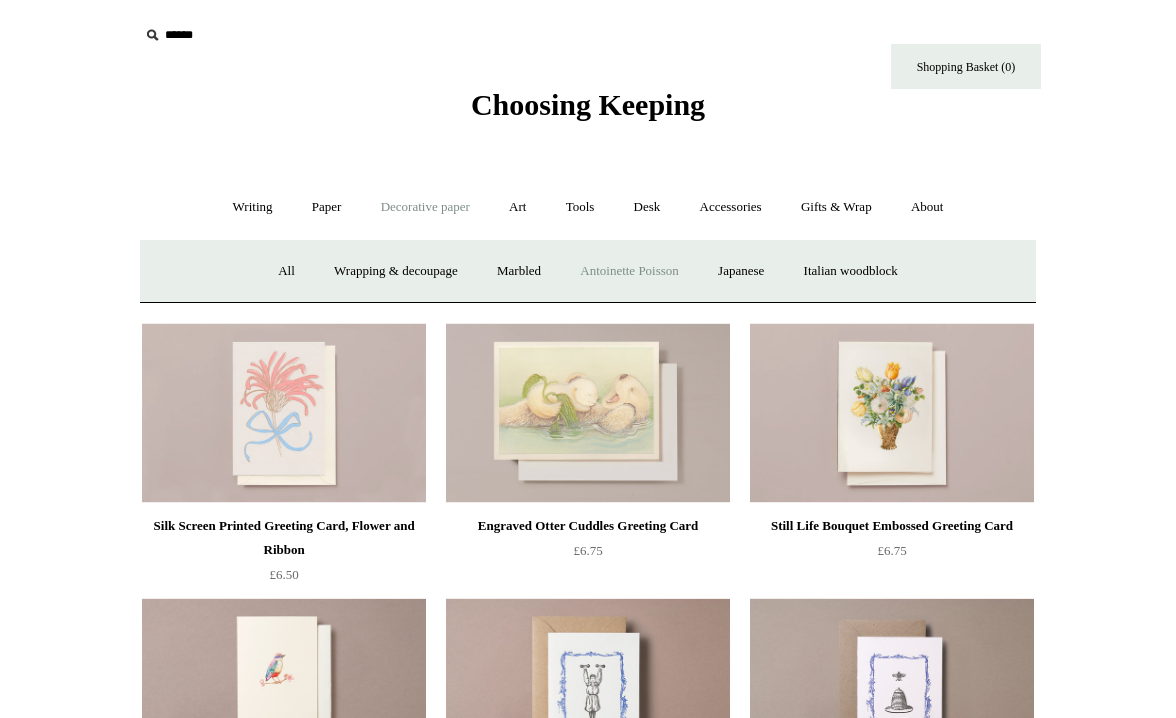 click on "Antoinette Poisson" at bounding box center [629, 271] 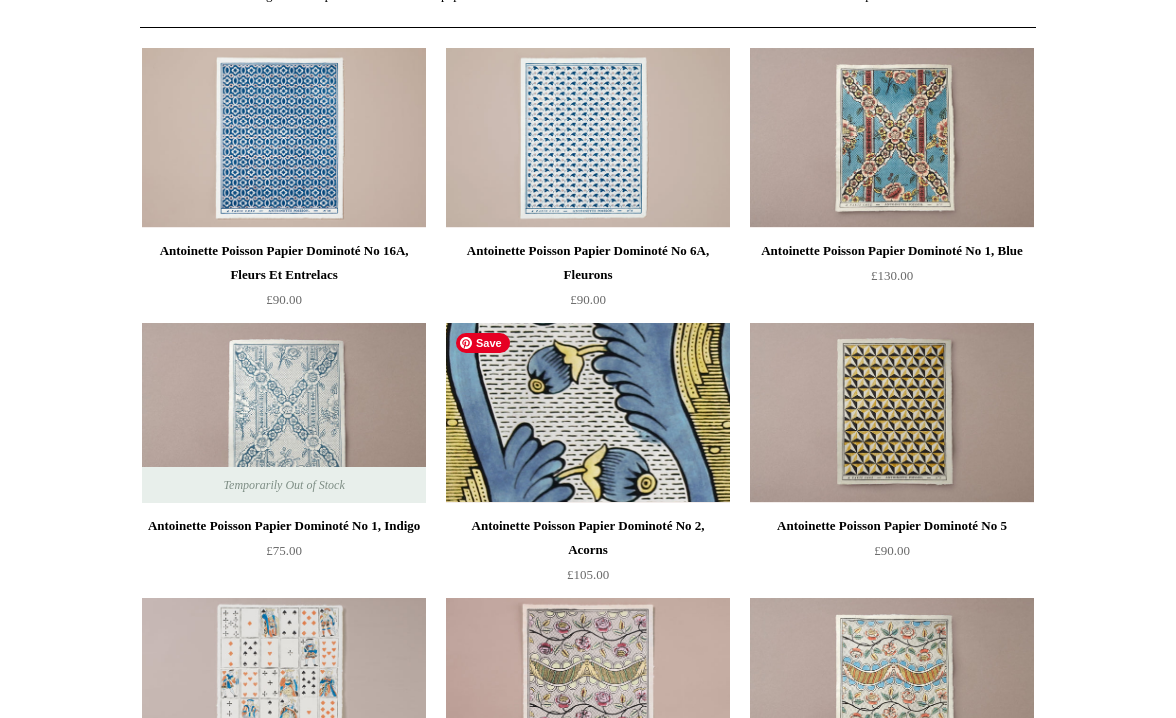 scroll, scrollTop: 181, scrollLeft: 0, axis: vertical 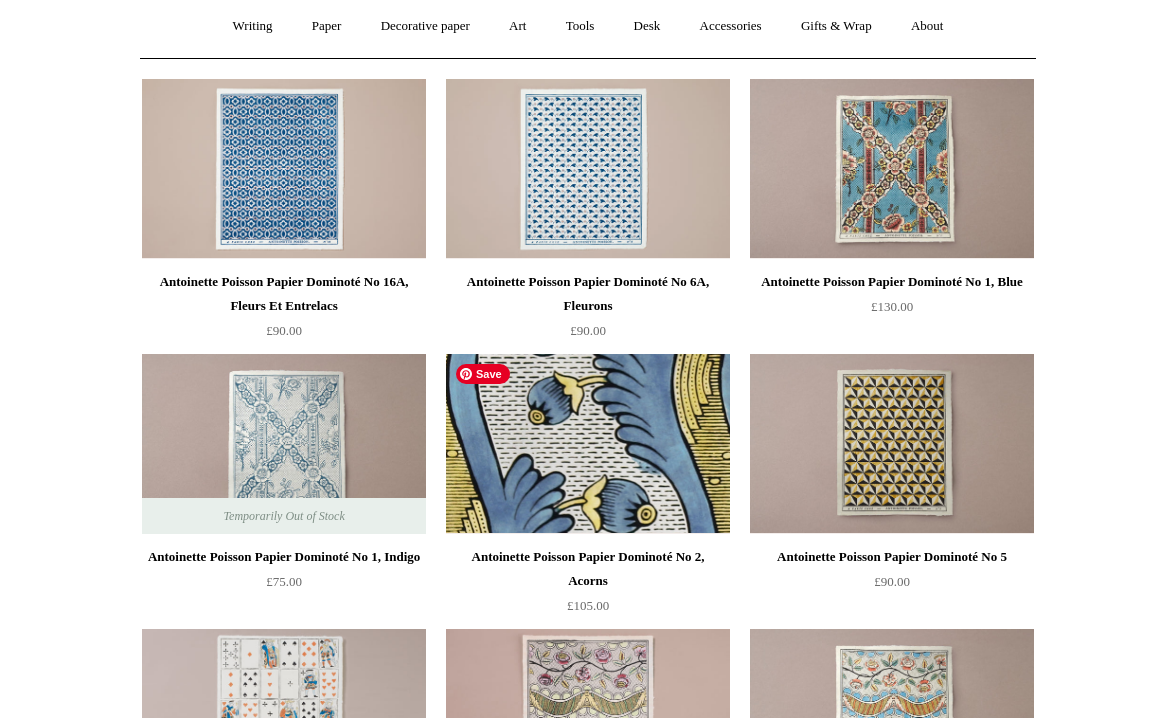 click at bounding box center [588, 444] 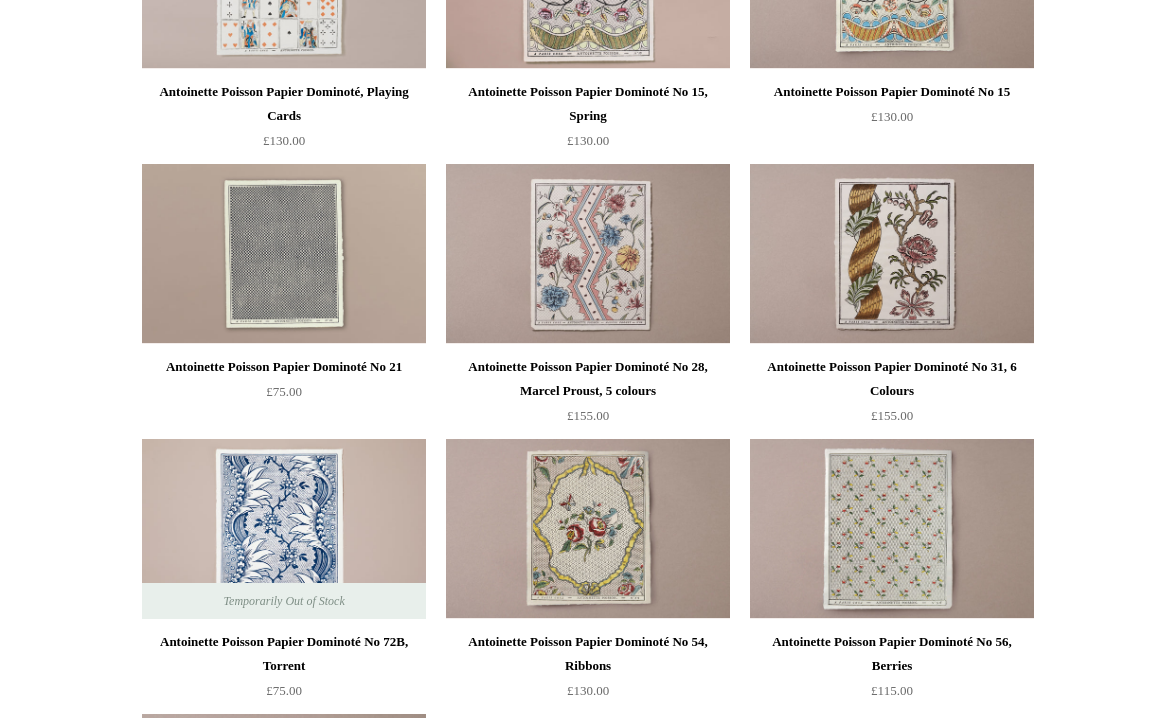 scroll, scrollTop: 924, scrollLeft: 0, axis: vertical 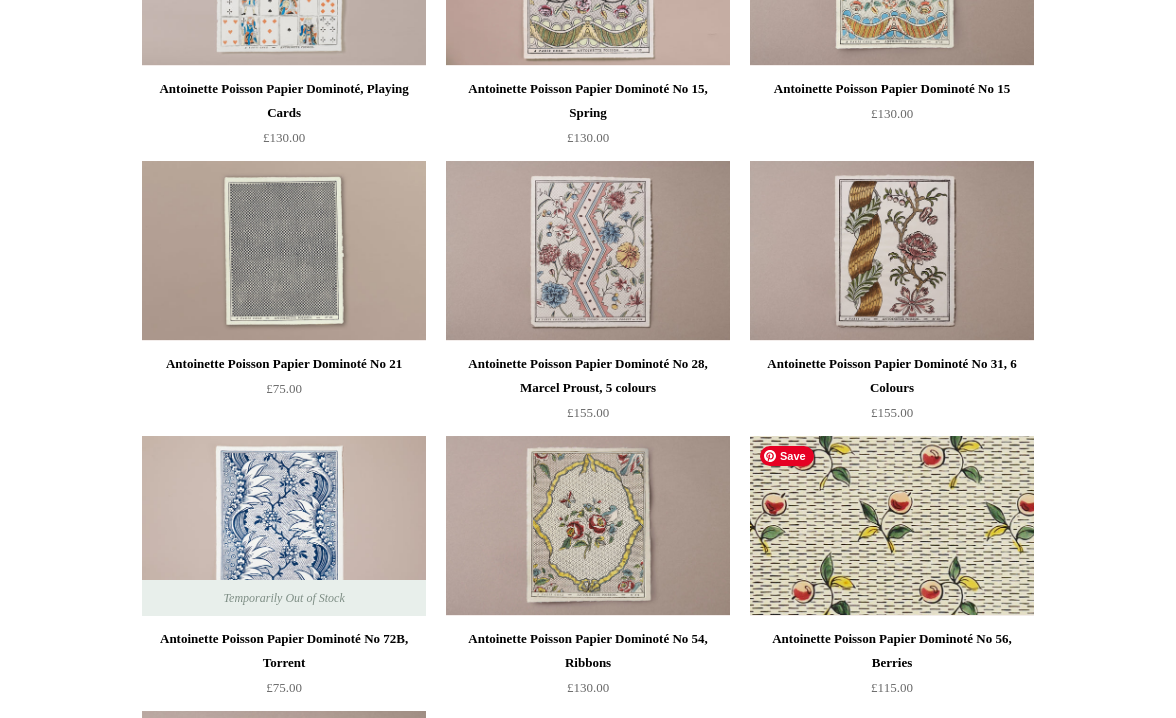 click at bounding box center (892, 526) 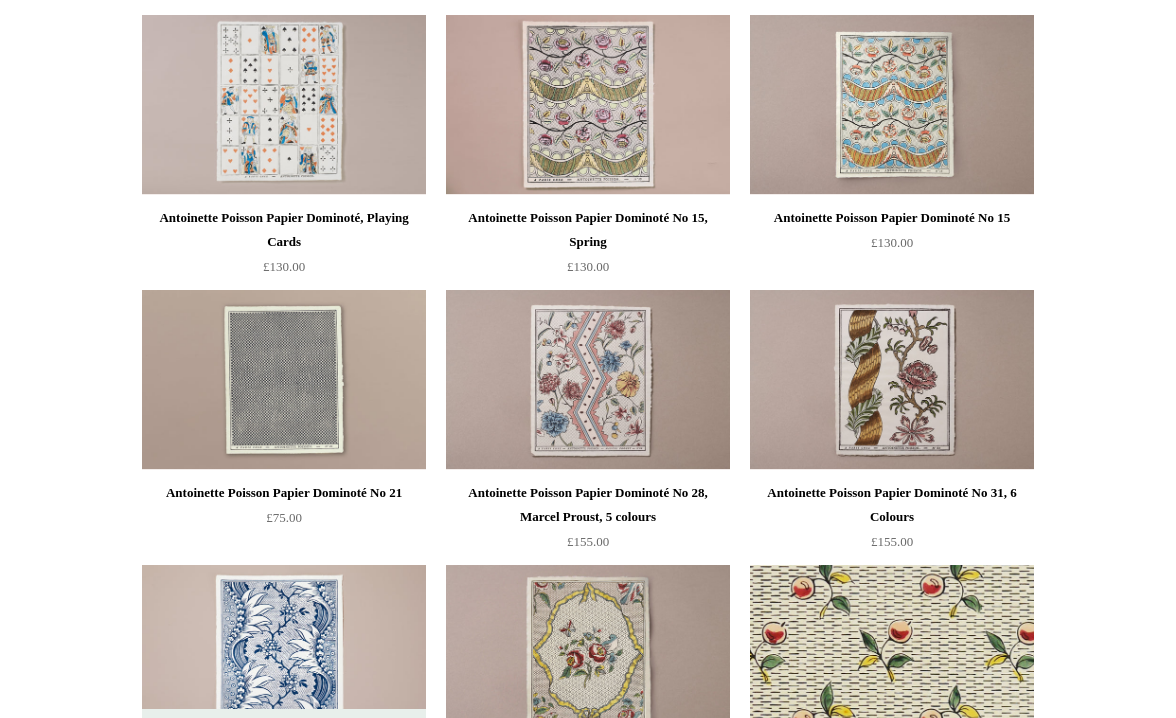 scroll, scrollTop: 0, scrollLeft: 0, axis: both 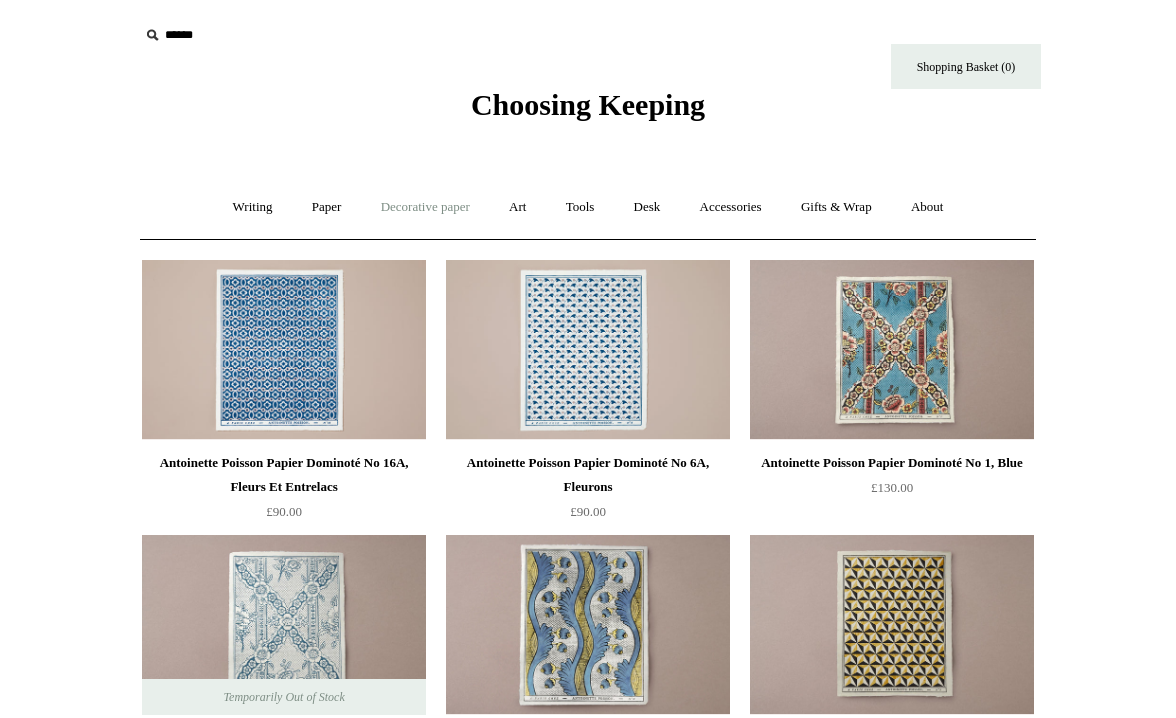 click on "Decorative paper +" at bounding box center (425, 207) 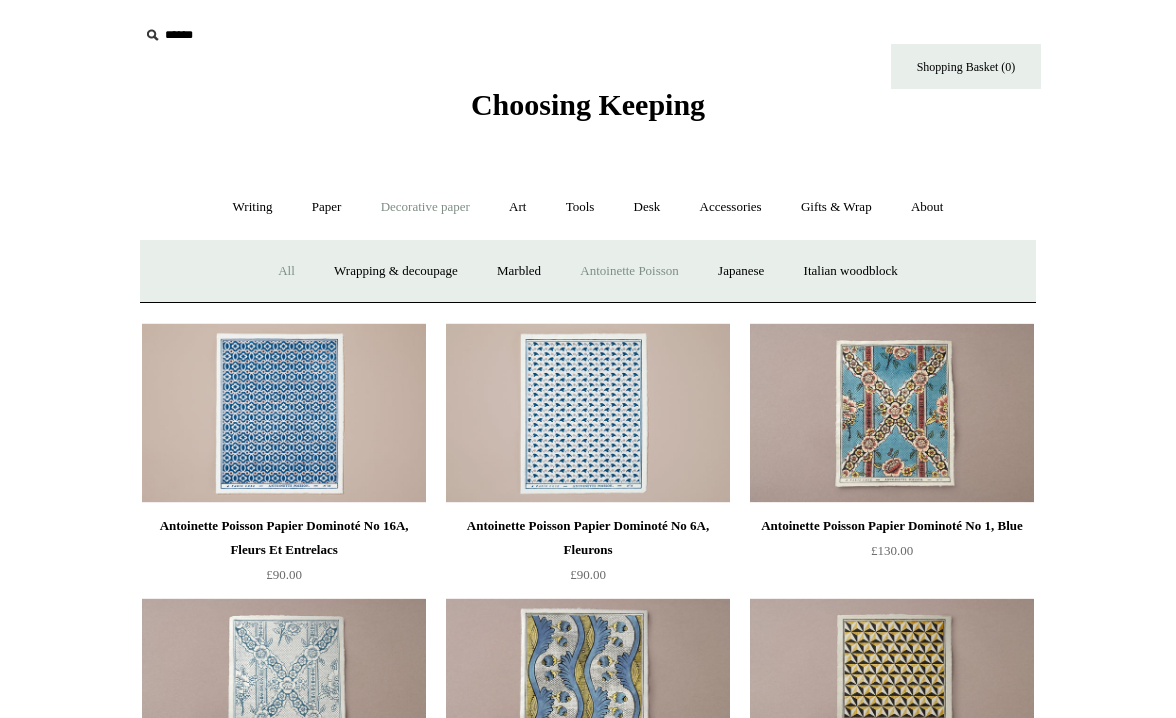 click on "All" at bounding box center (286, 271) 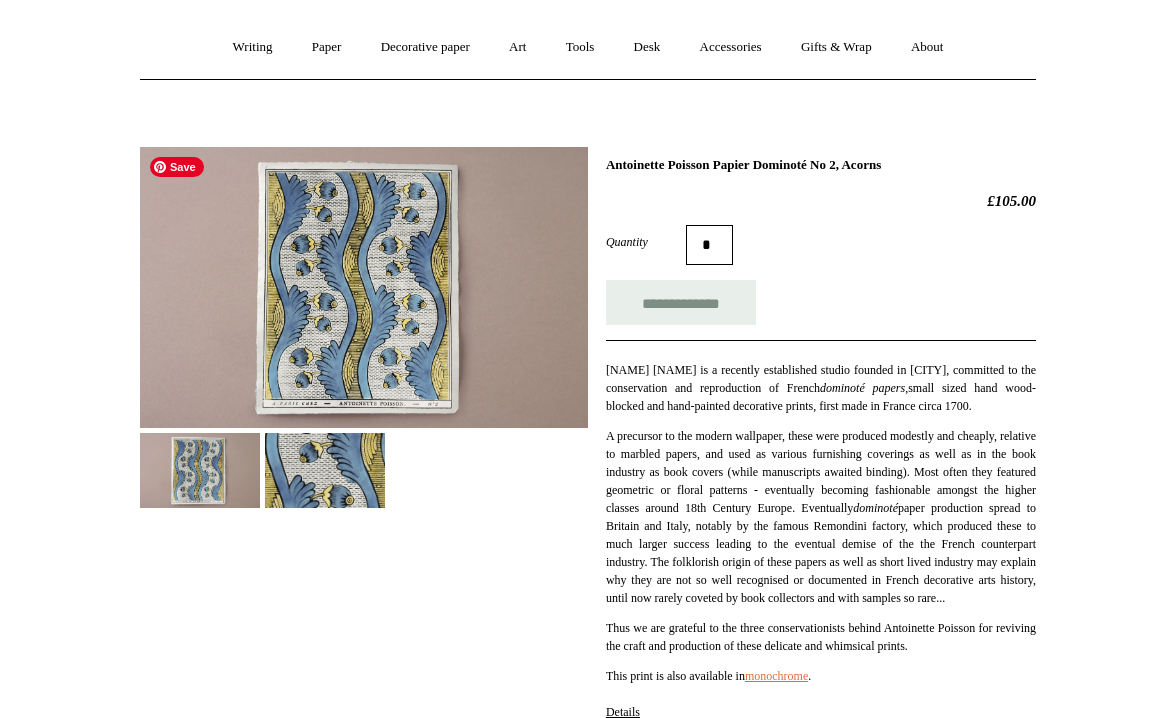 scroll, scrollTop: 163, scrollLeft: 0, axis: vertical 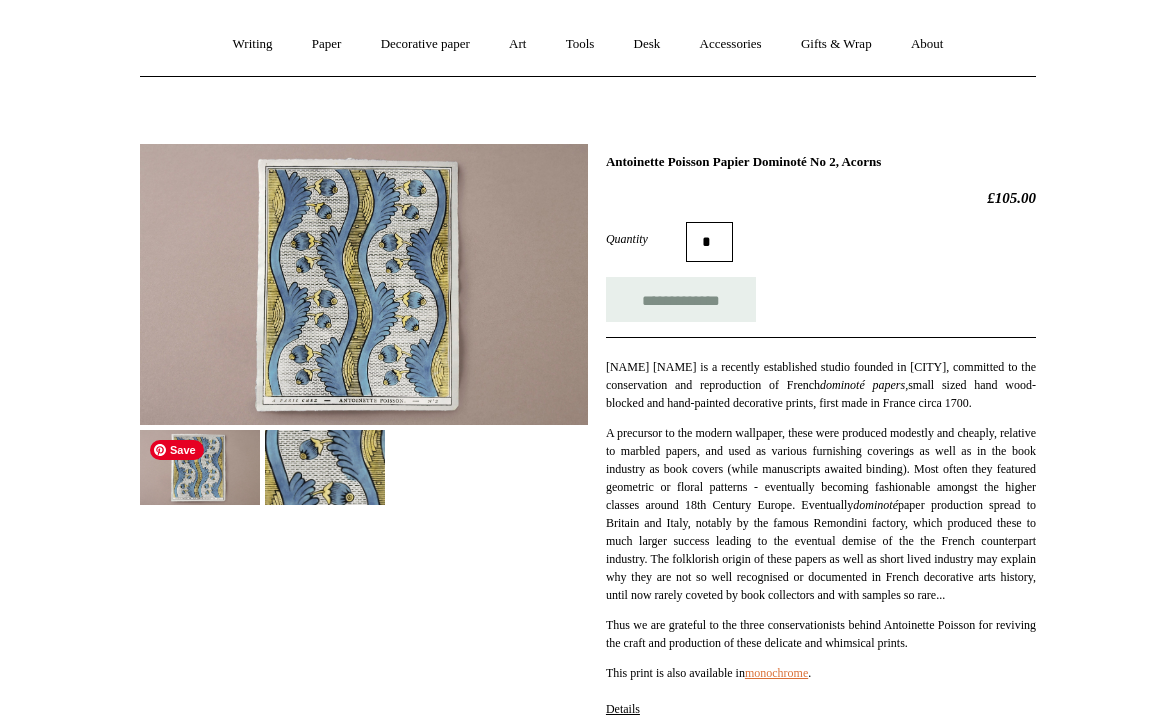 click at bounding box center [200, 467] 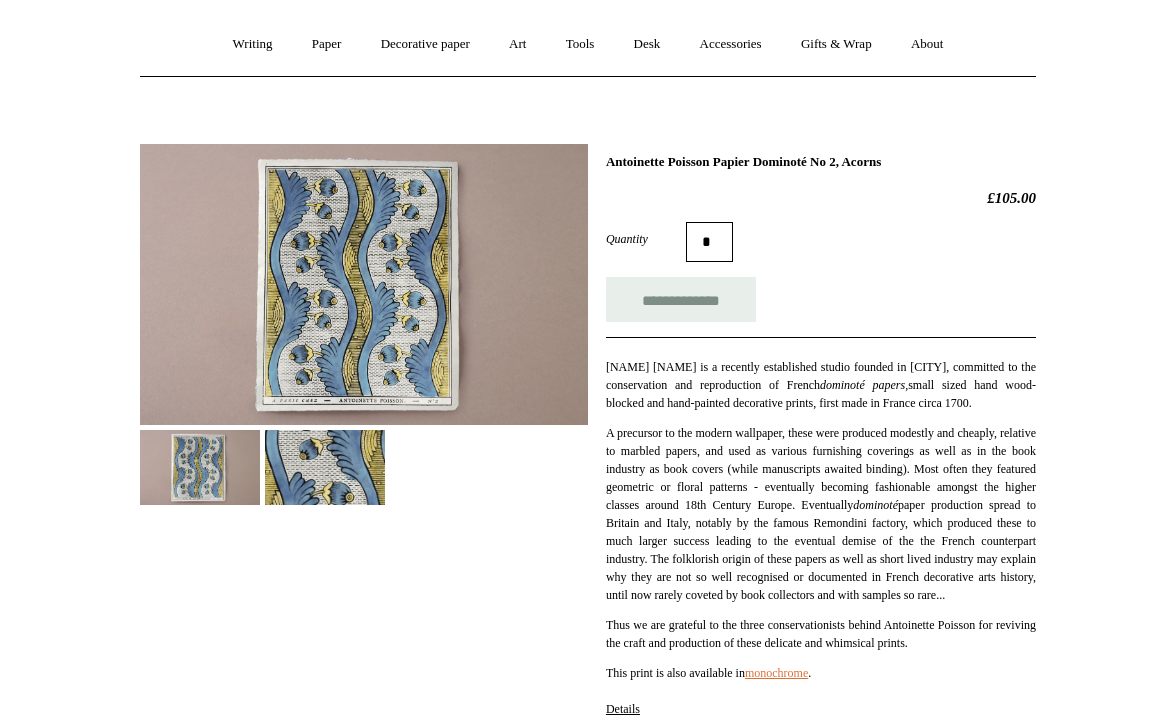 click at bounding box center [325, 467] 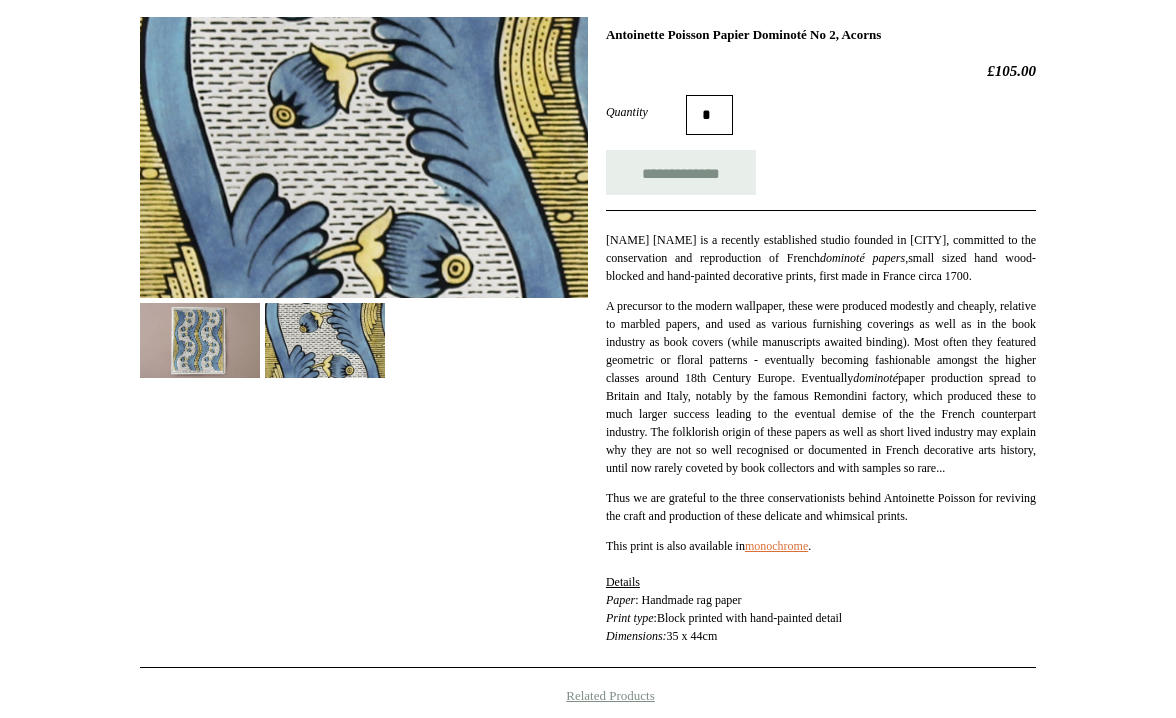 scroll, scrollTop: 291, scrollLeft: 0, axis: vertical 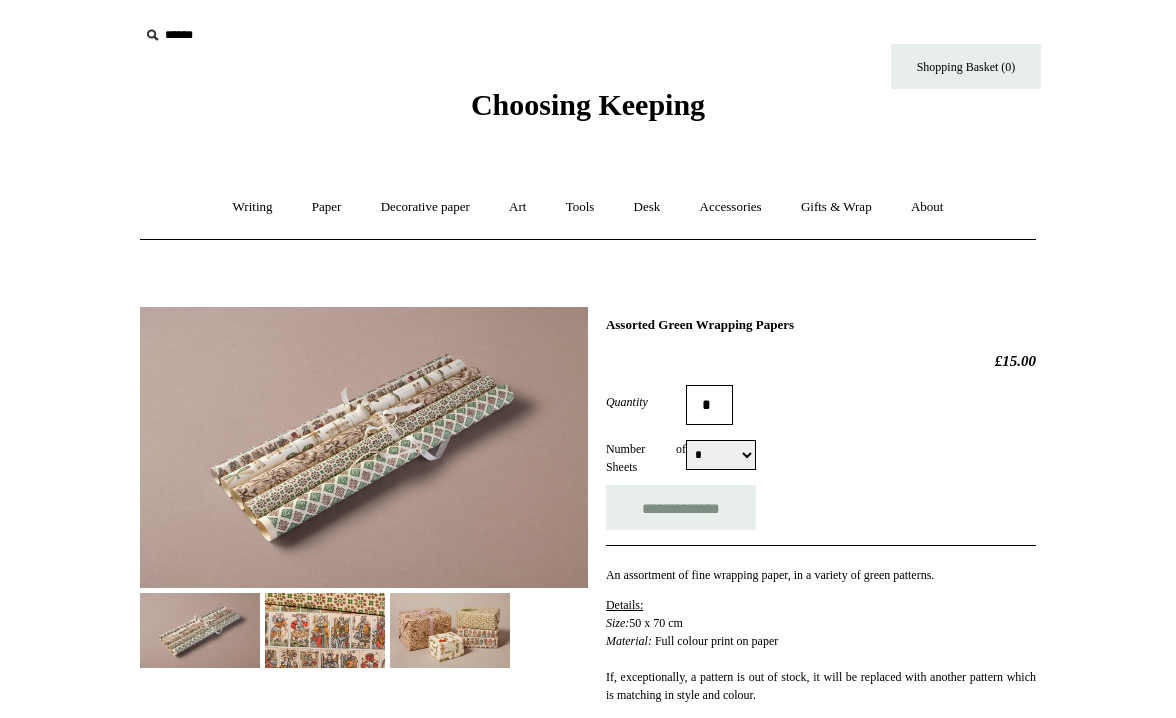 click at bounding box center (325, 630) 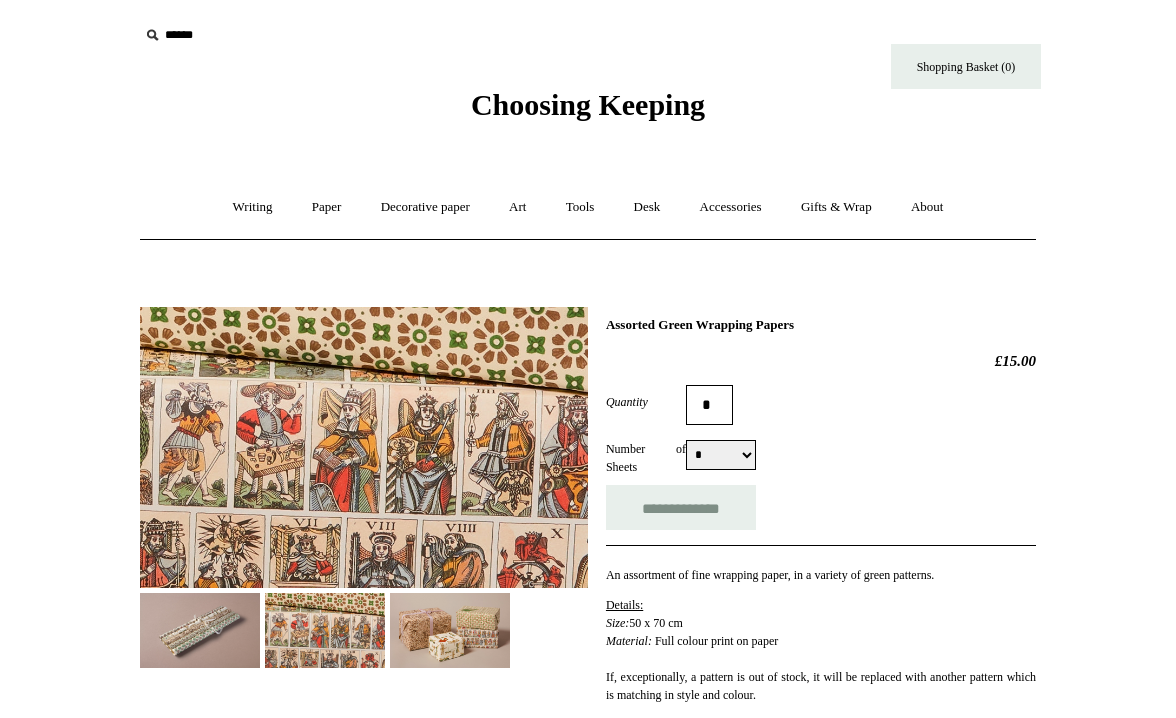 click at bounding box center (450, 630) 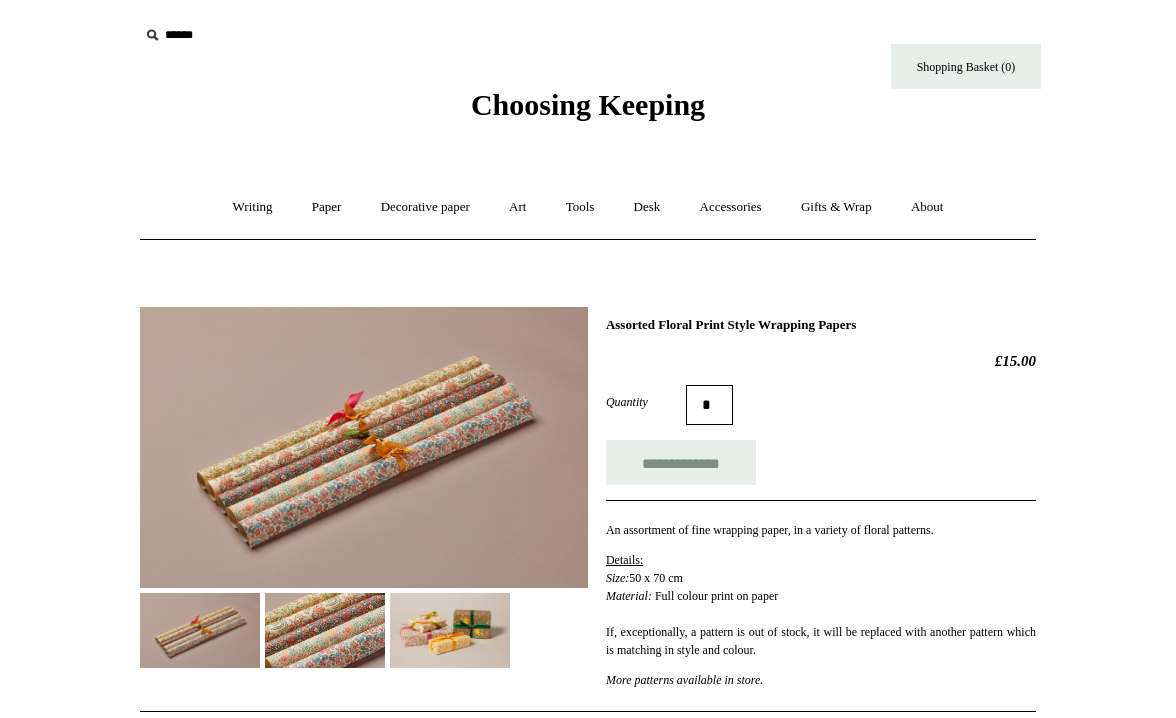 scroll, scrollTop: 0, scrollLeft: 0, axis: both 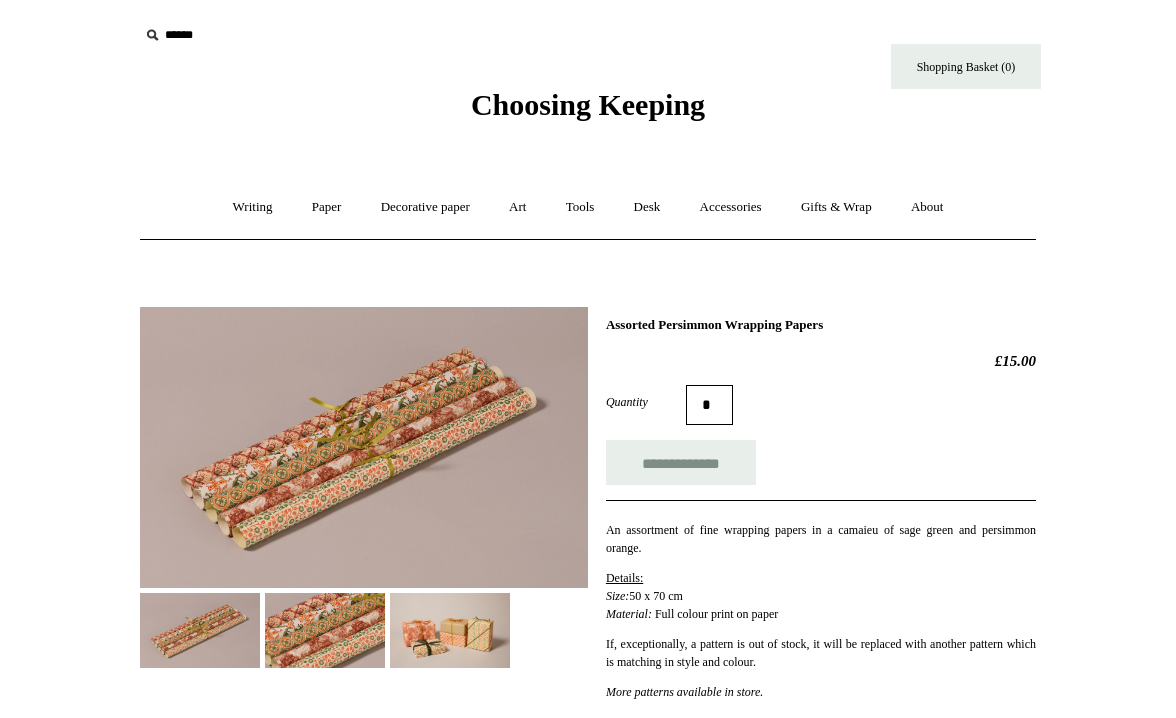 click at bounding box center [450, 630] 